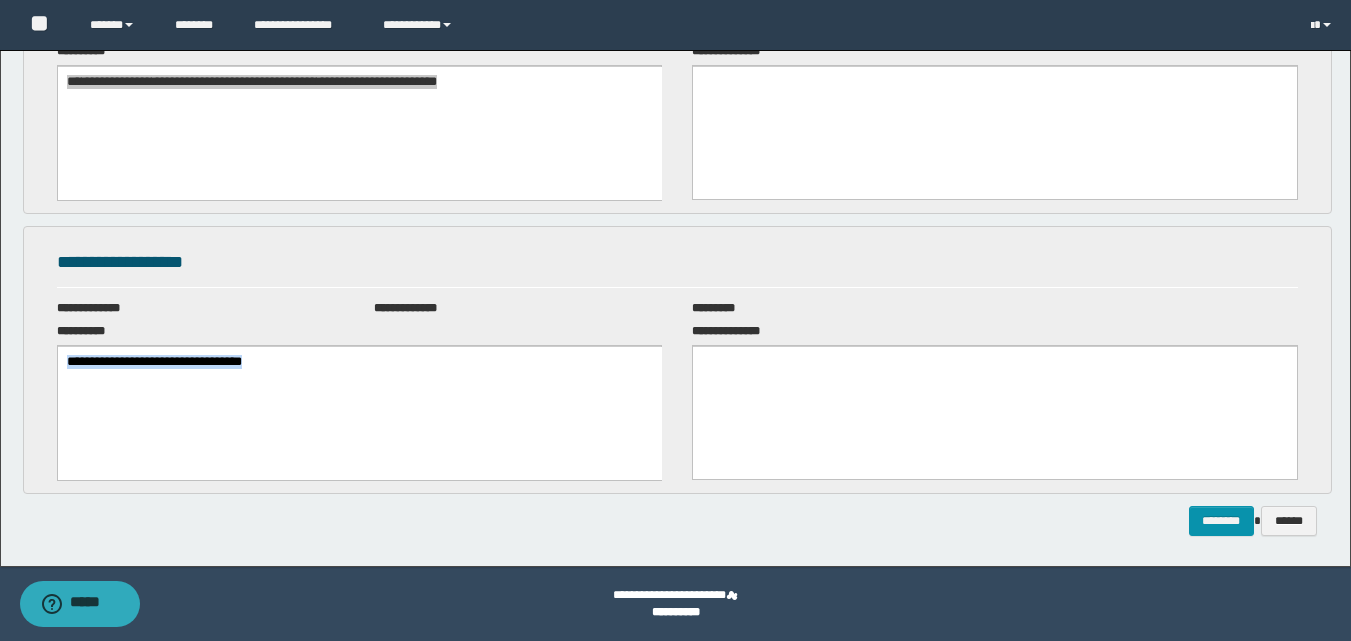 scroll, scrollTop: 0, scrollLeft: 0, axis: both 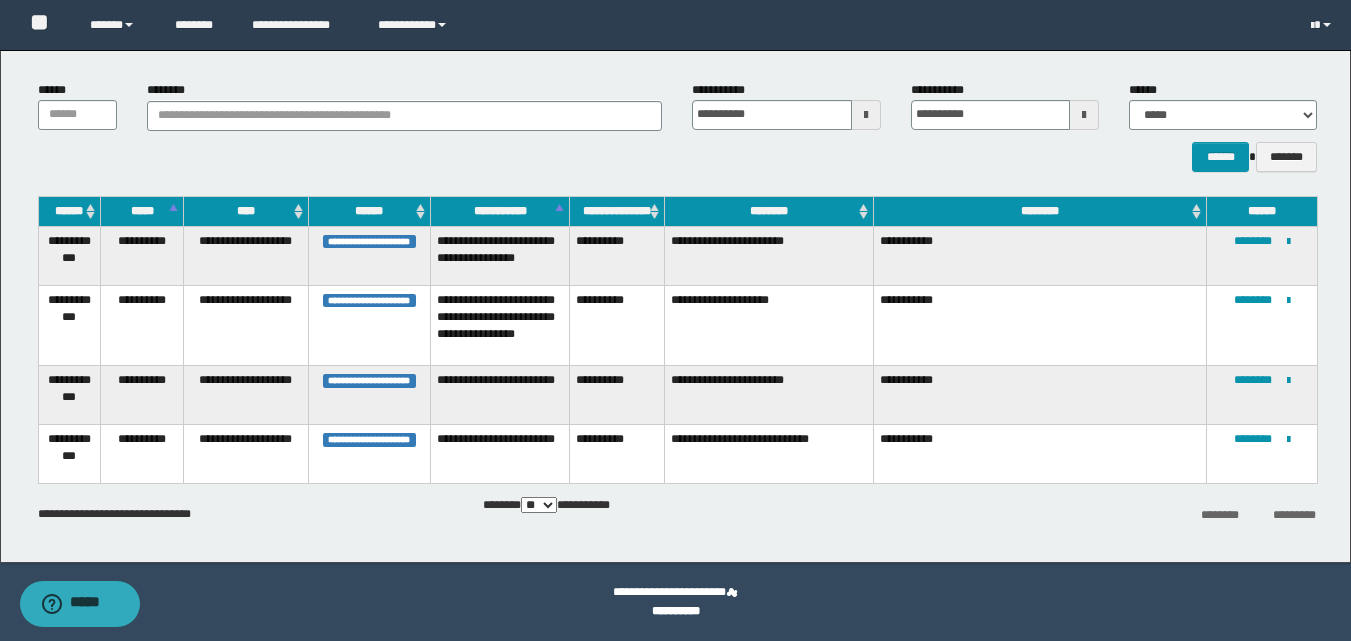 click at bounding box center [866, 115] 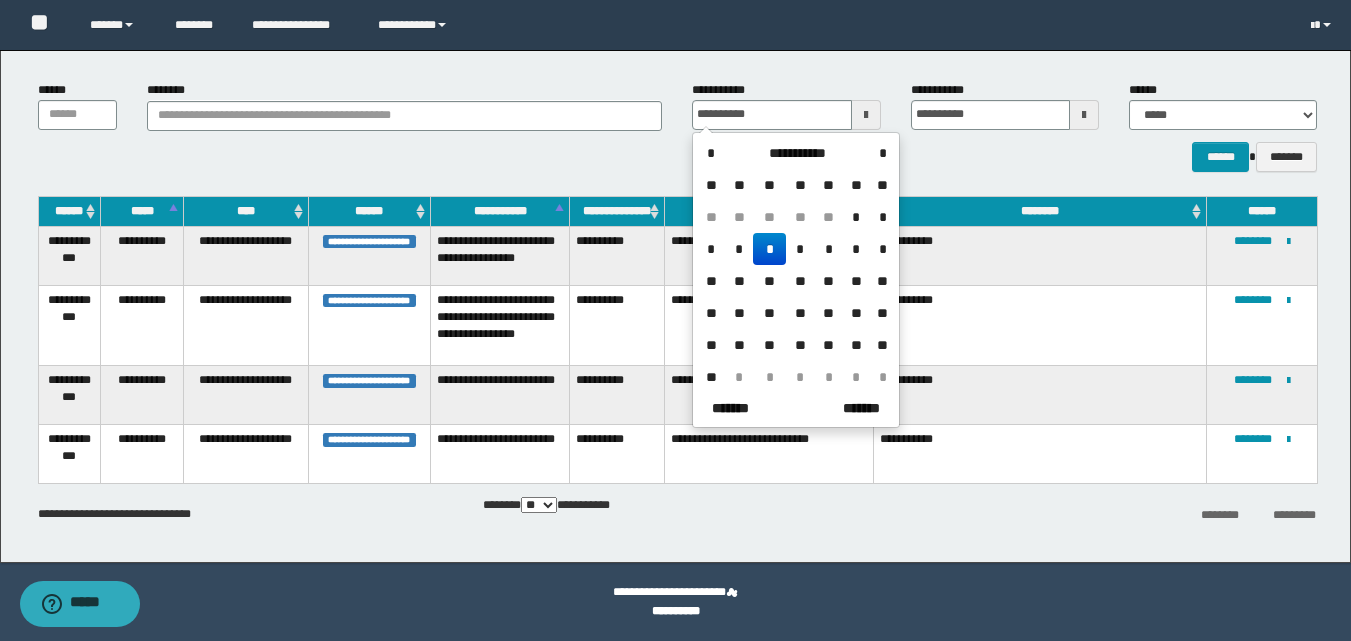 click on "*" at bounding box center [856, 217] 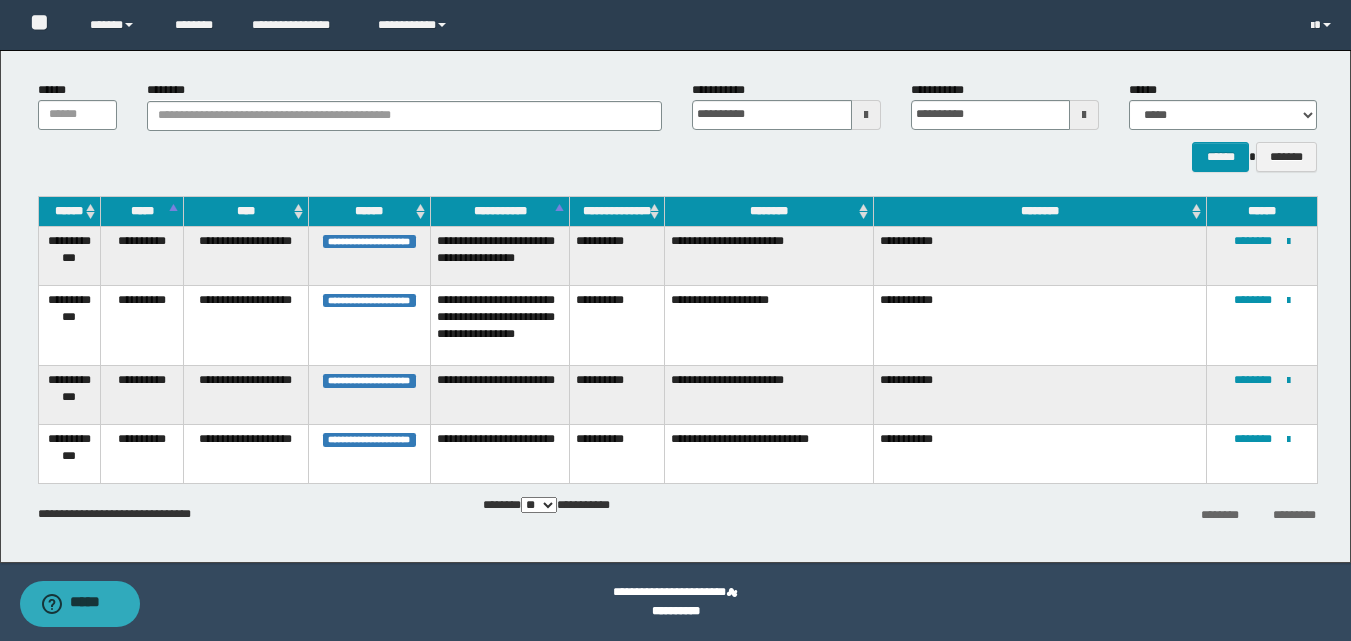 click at bounding box center (1084, 115) 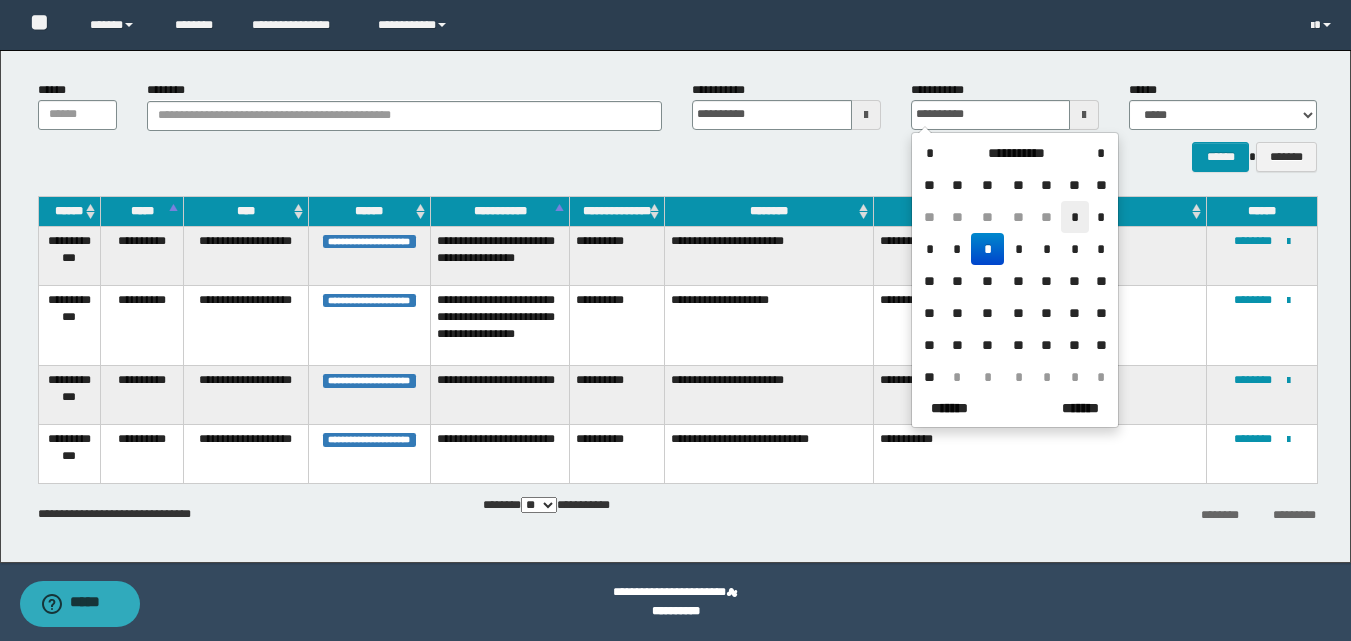click on "*" at bounding box center (1075, 217) 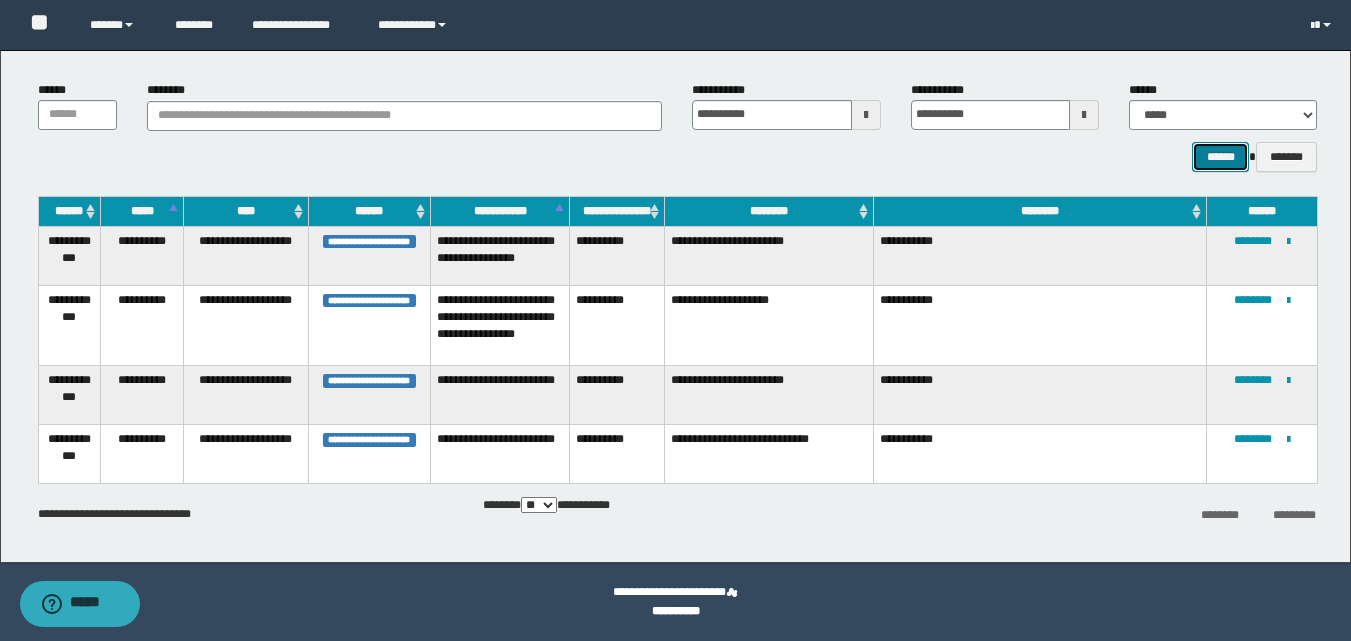 click on "******" at bounding box center [1220, 157] 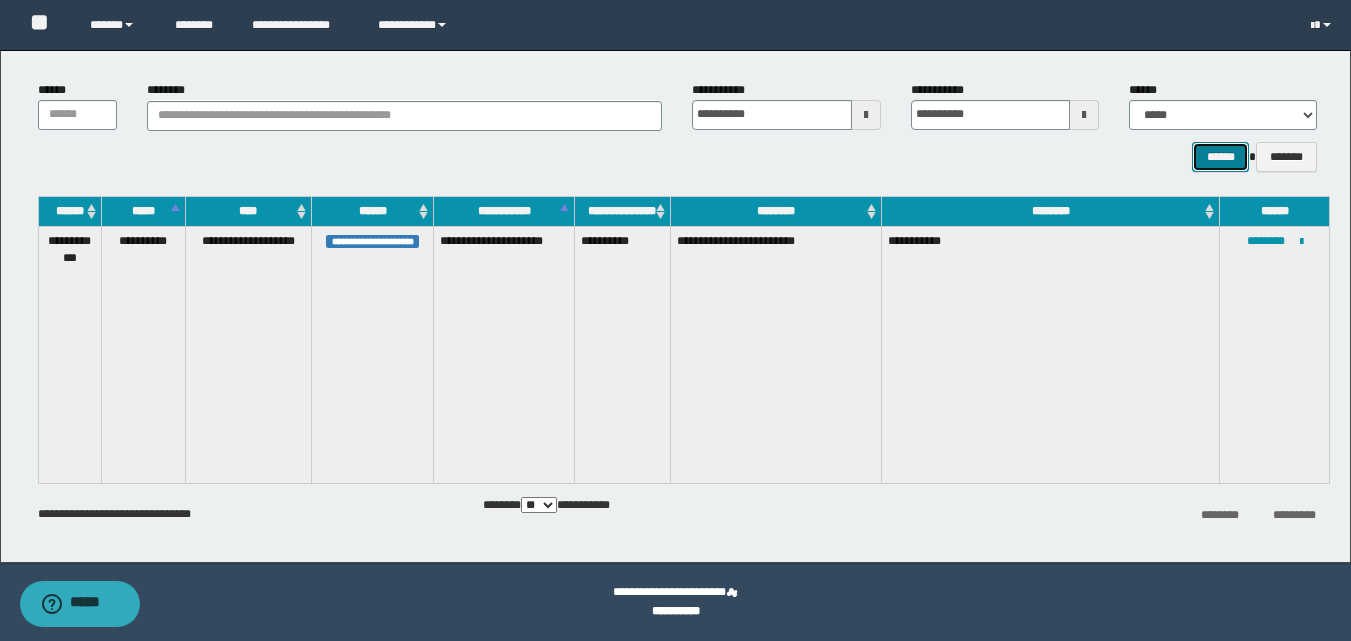 scroll, scrollTop: 0, scrollLeft: 0, axis: both 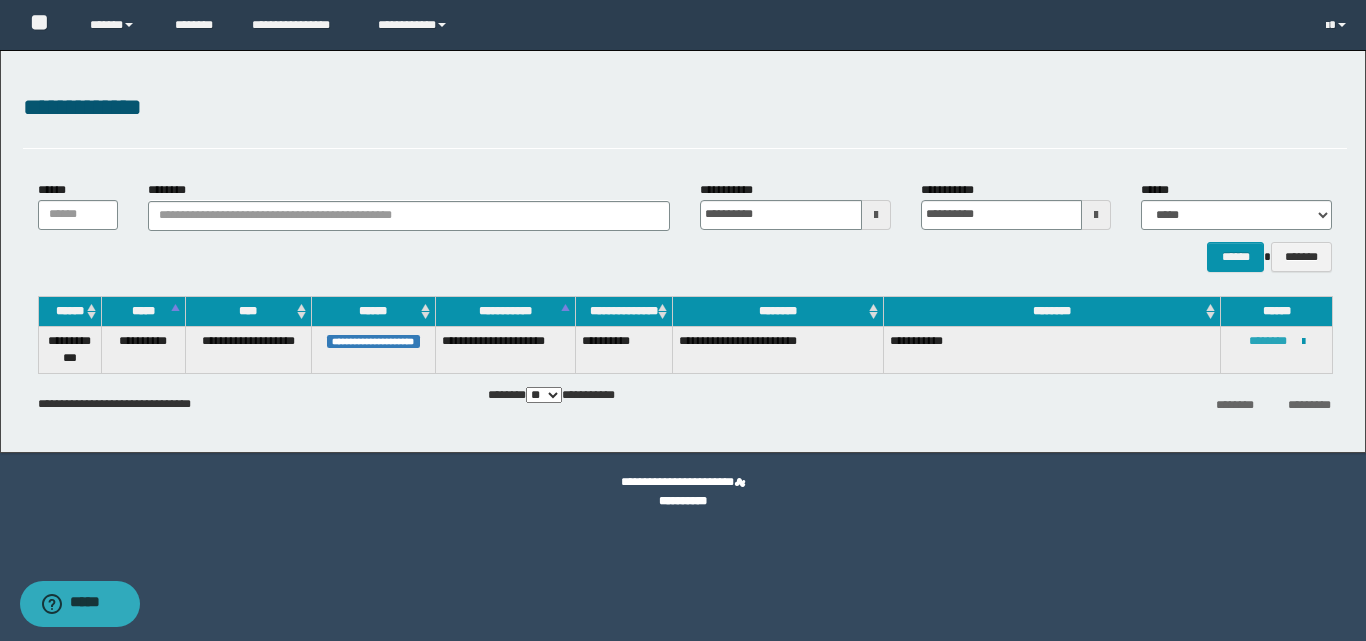 click on "********" at bounding box center [1268, 341] 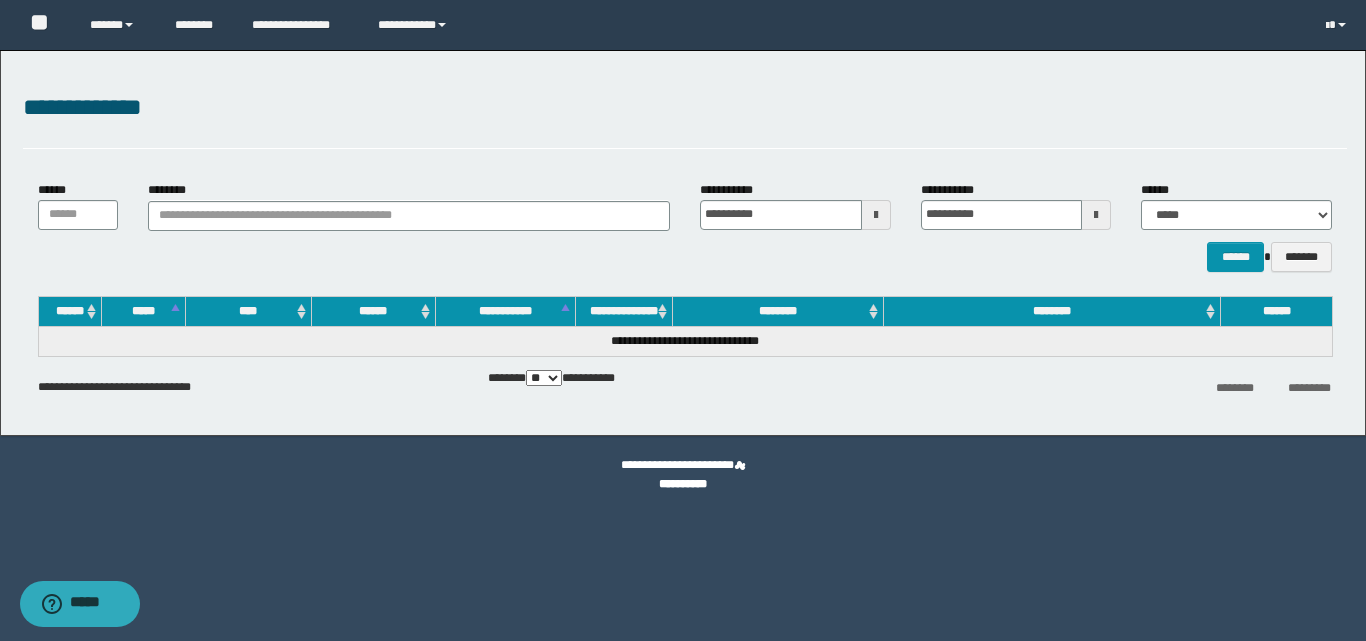 click at bounding box center [1096, 215] 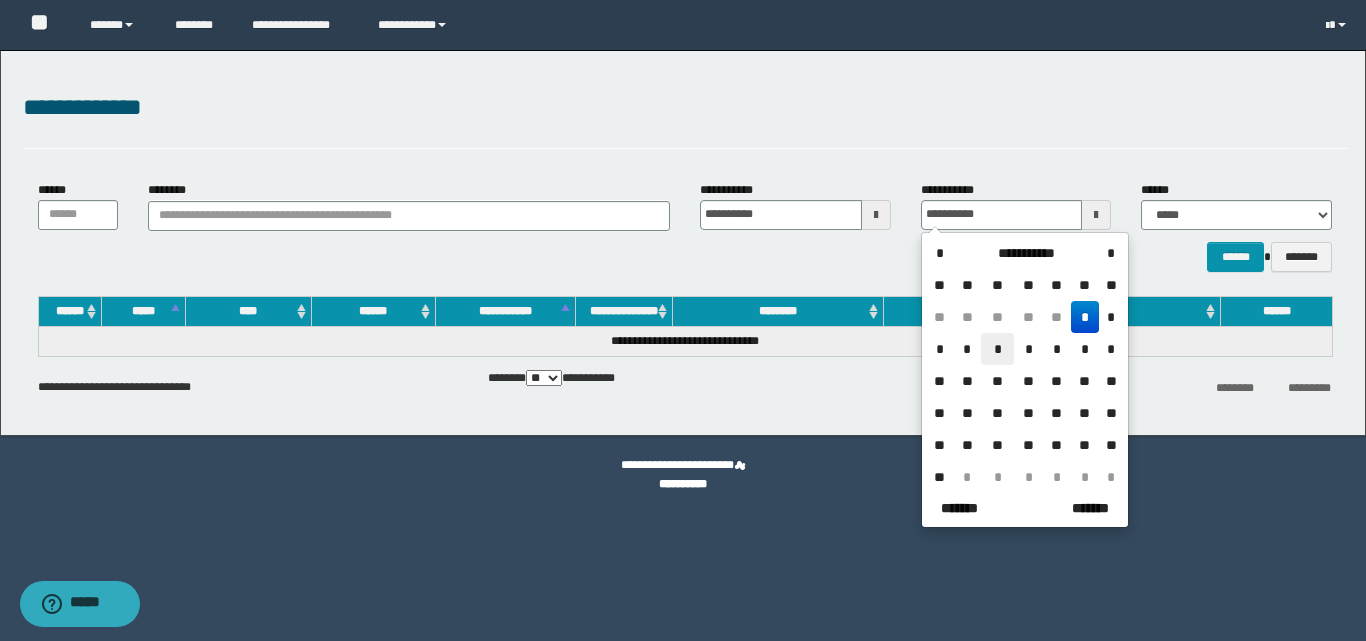click on "*" at bounding box center [997, 349] 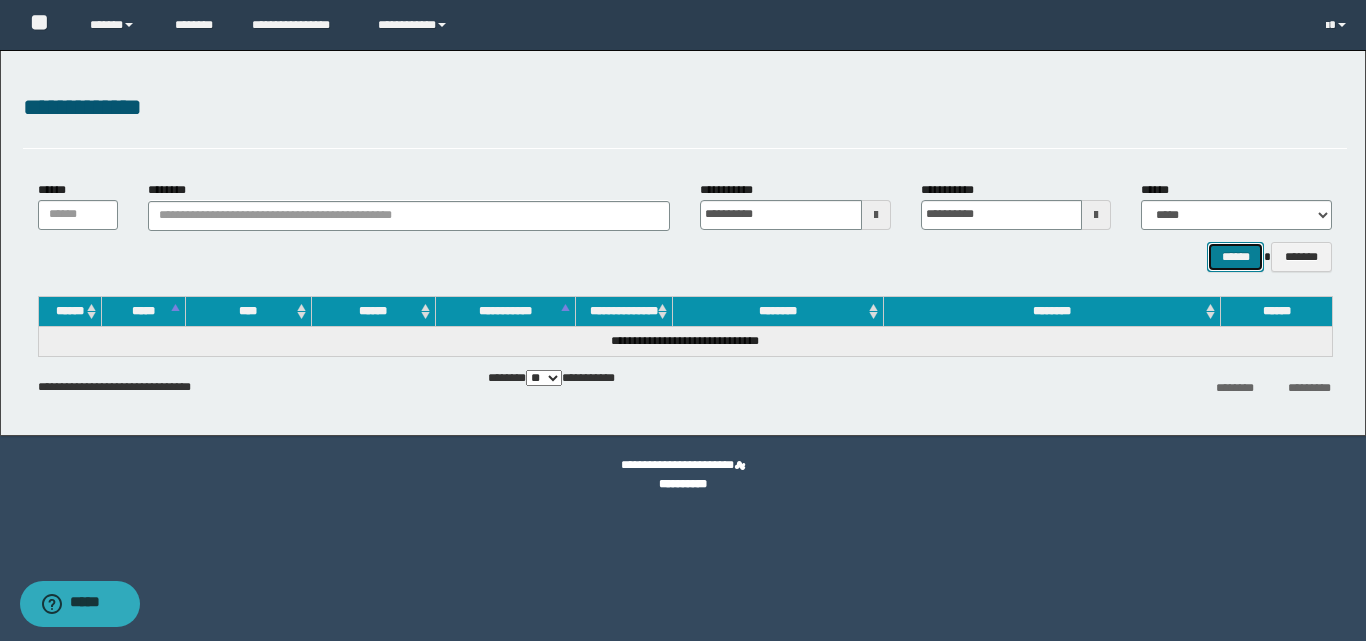 click on "******" at bounding box center [1235, 257] 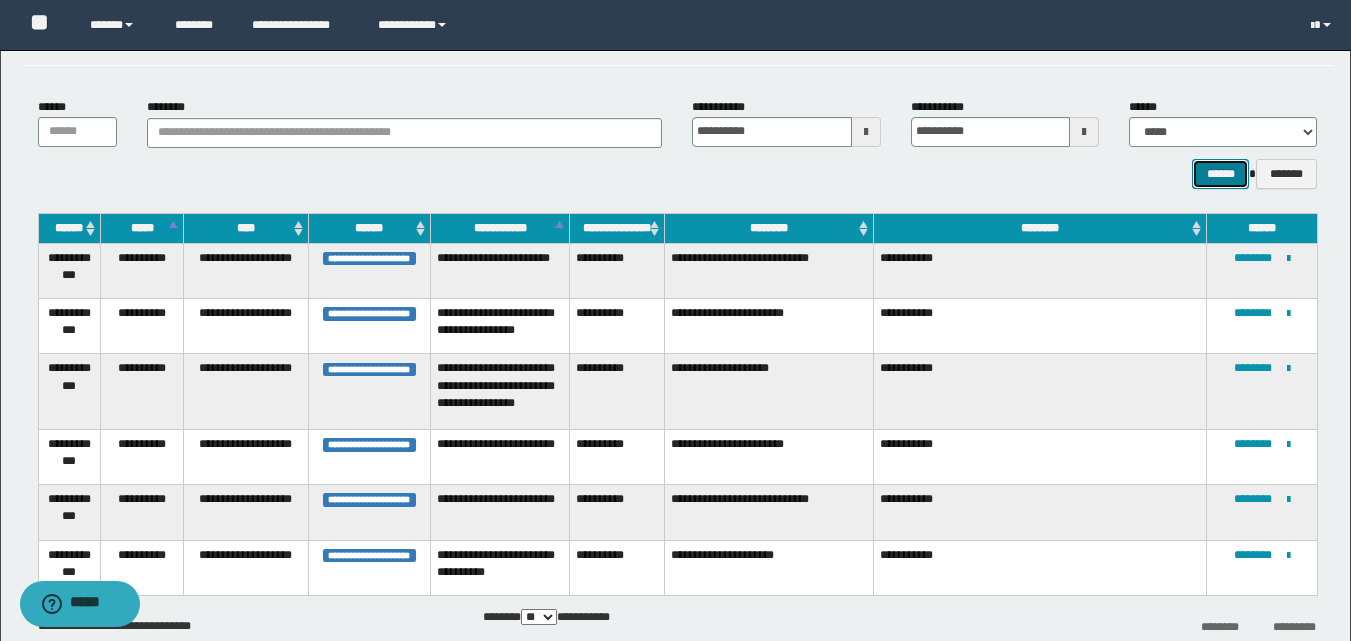 scroll, scrollTop: 194, scrollLeft: 0, axis: vertical 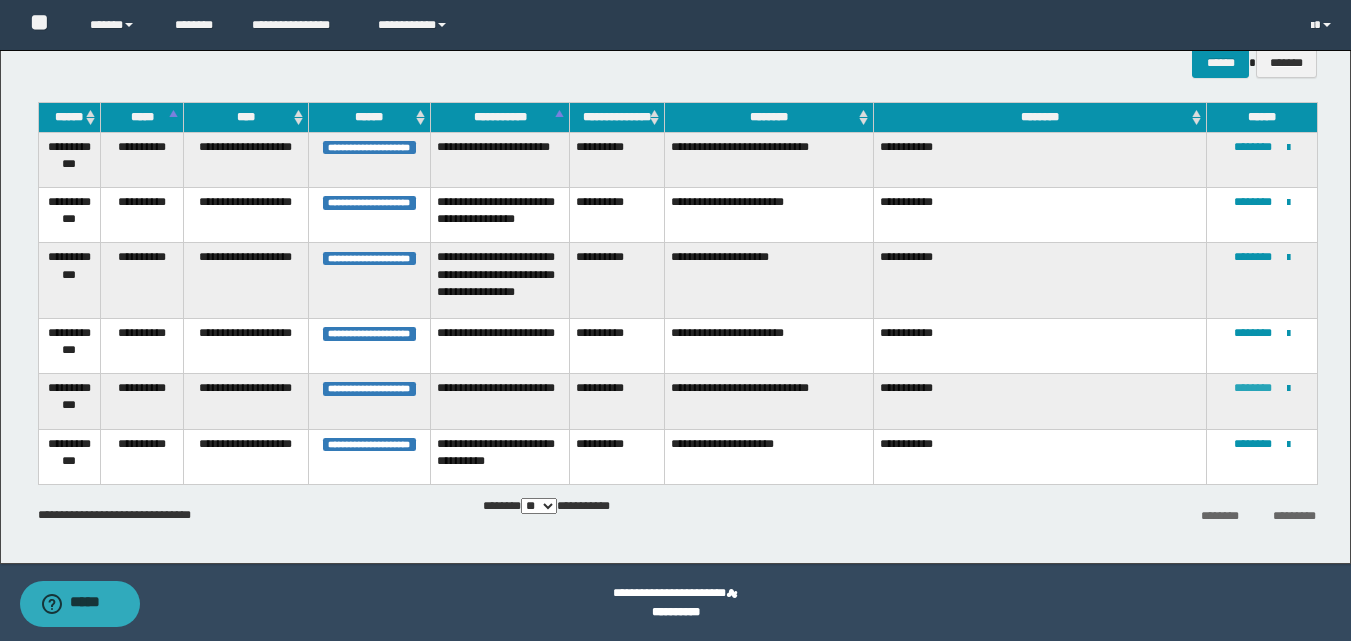 click on "********" at bounding box center (1253, 388) 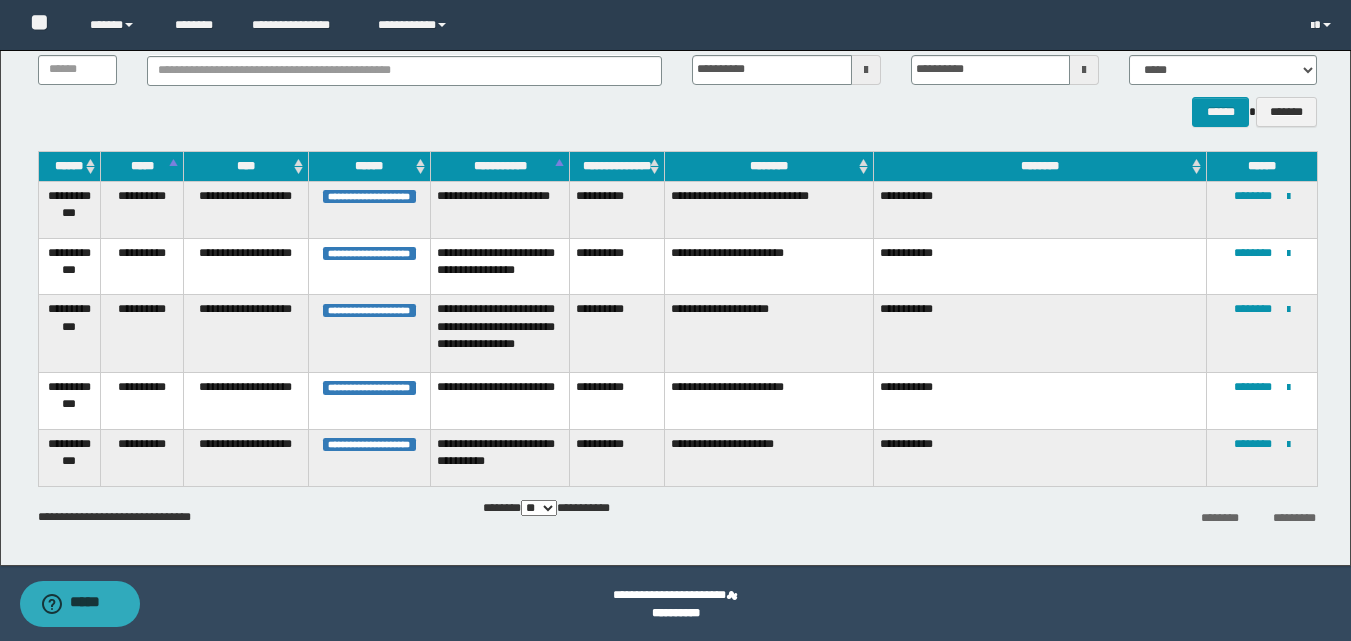 scroll, scrollTop: 147, scrollLeft: 0, axis: vertical 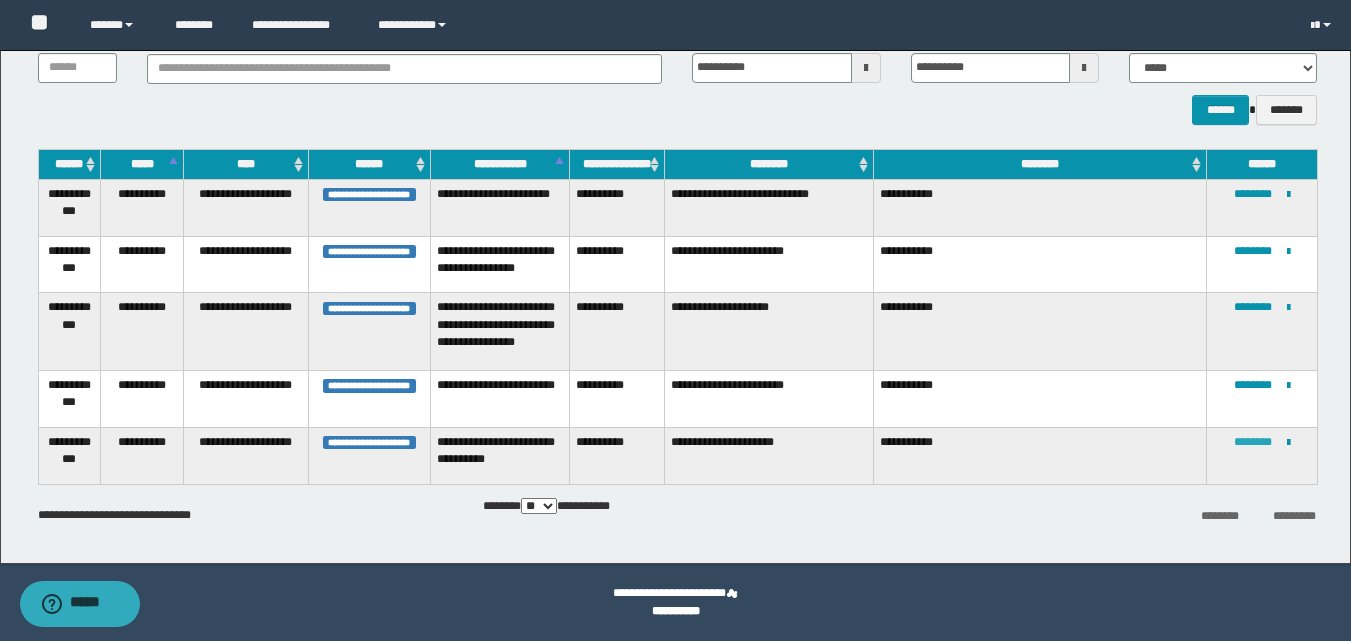 click on "********" at bounding box center [1253, 442] 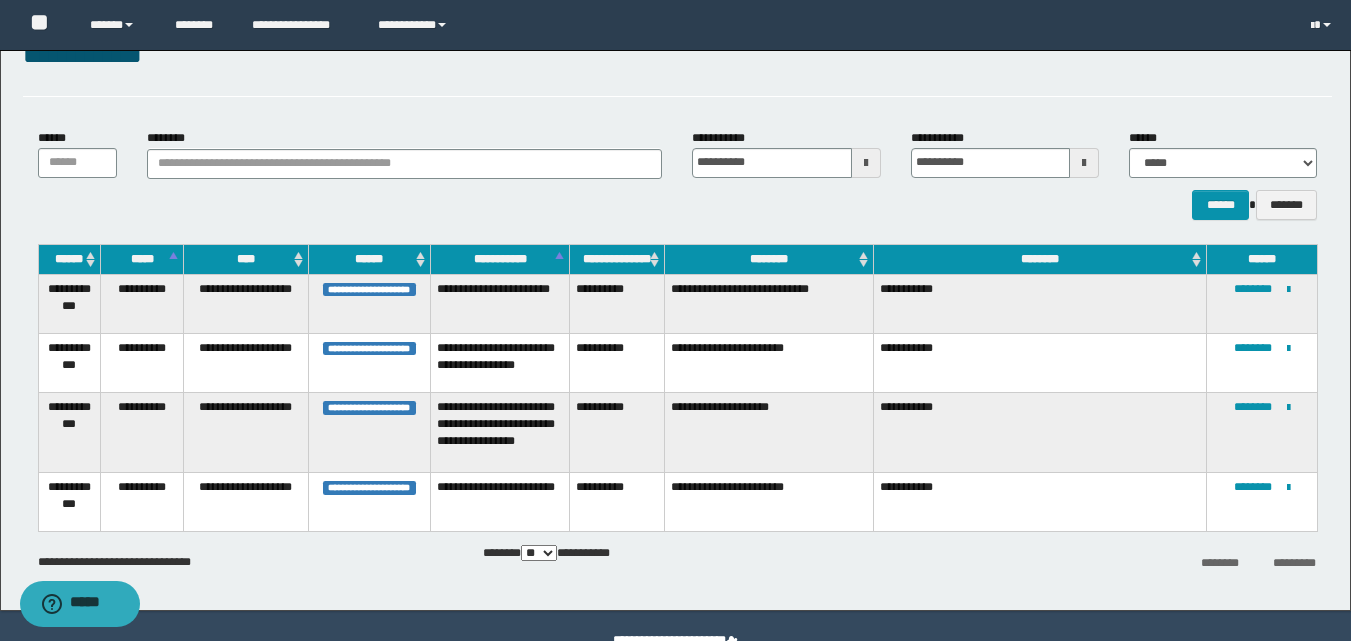 scroll, scrollTop: 100, scrollLeft: 0, axis: vertical 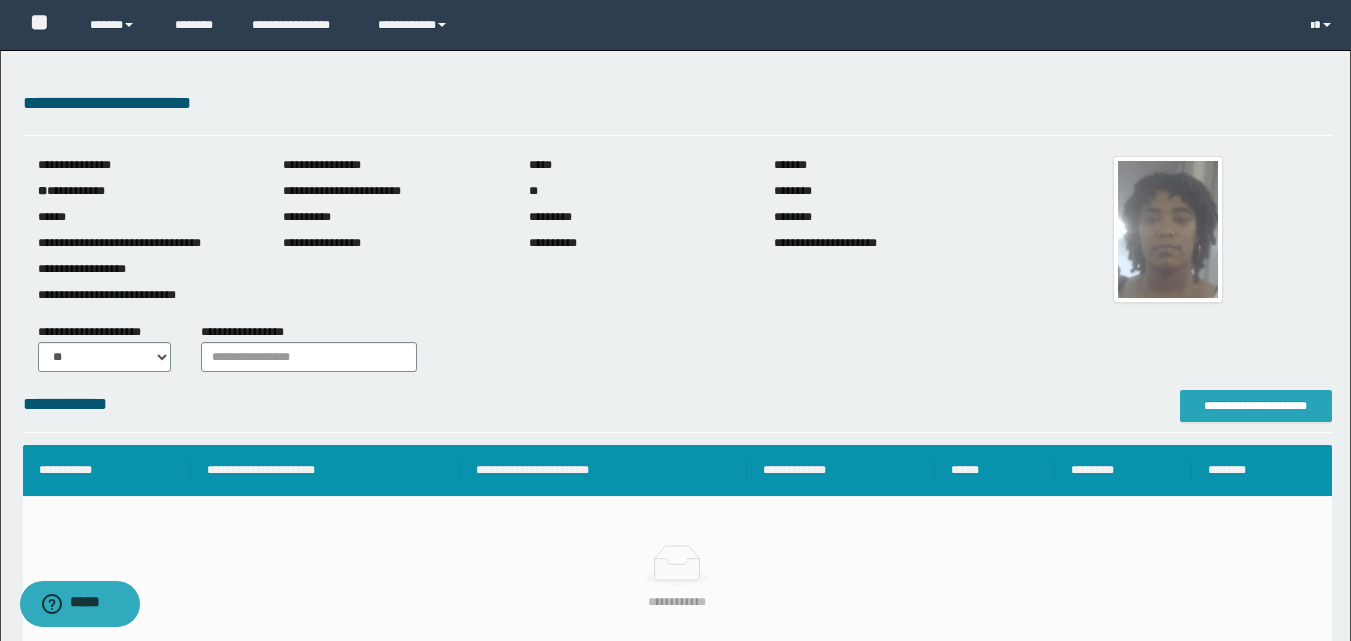 click on "**********" at bounding box center [675, 914] 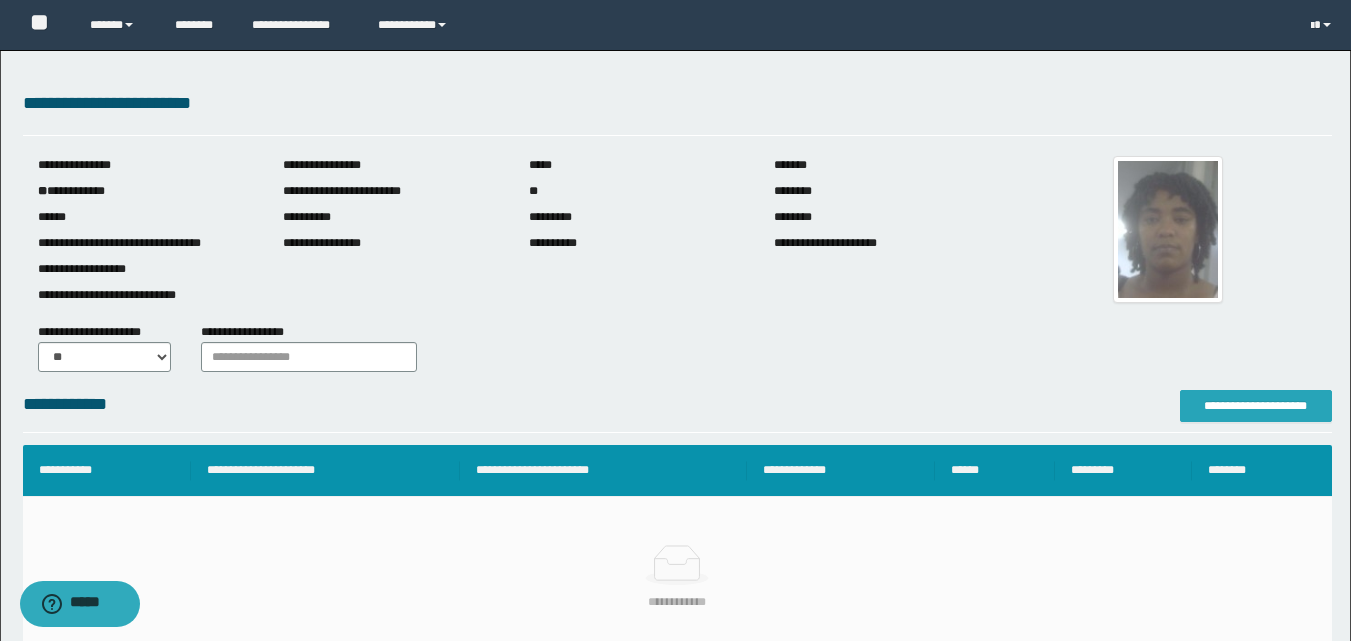 click on "**********" at bounding box center (1256, 406) 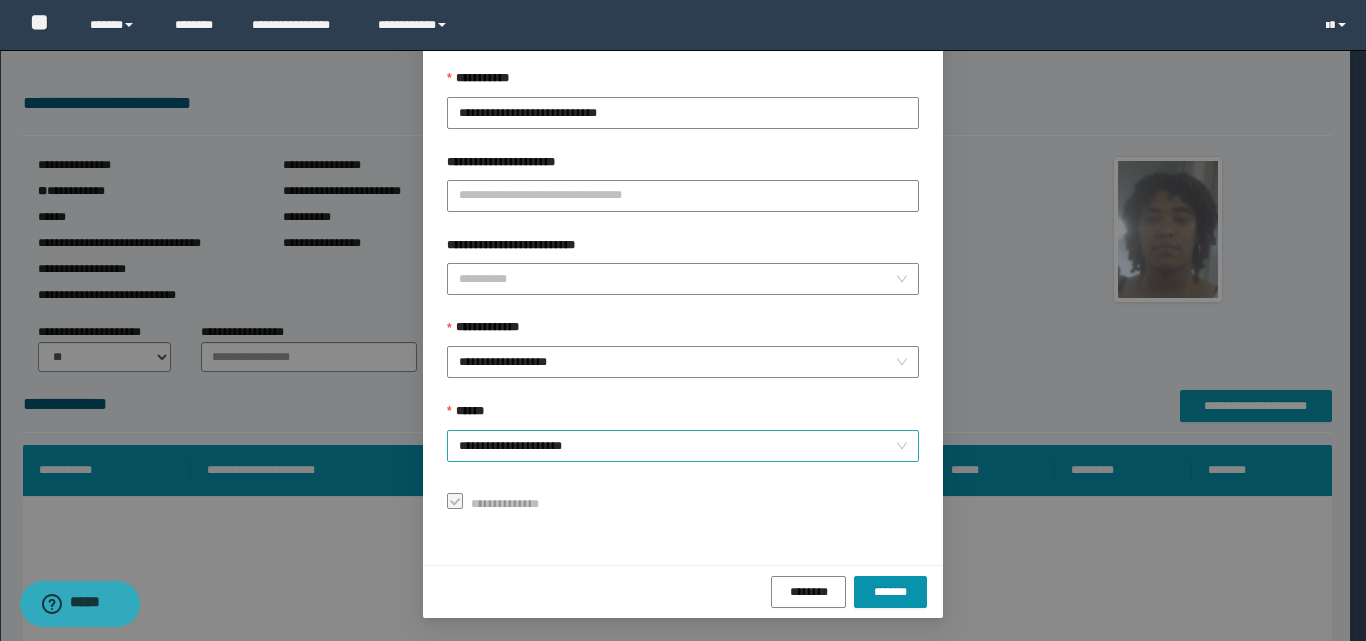 scroll, scrollTop: 111, scrollLeft: 0, axis: vertical 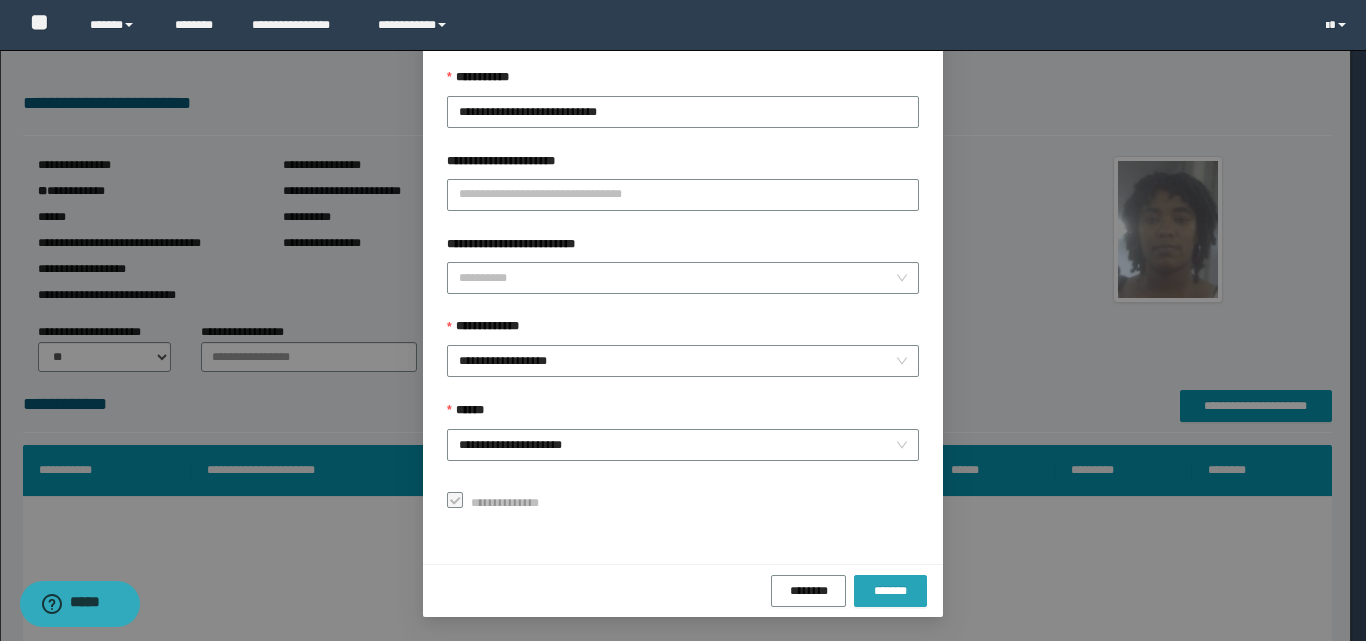 click on "*******" at bounding box center (890, 591) 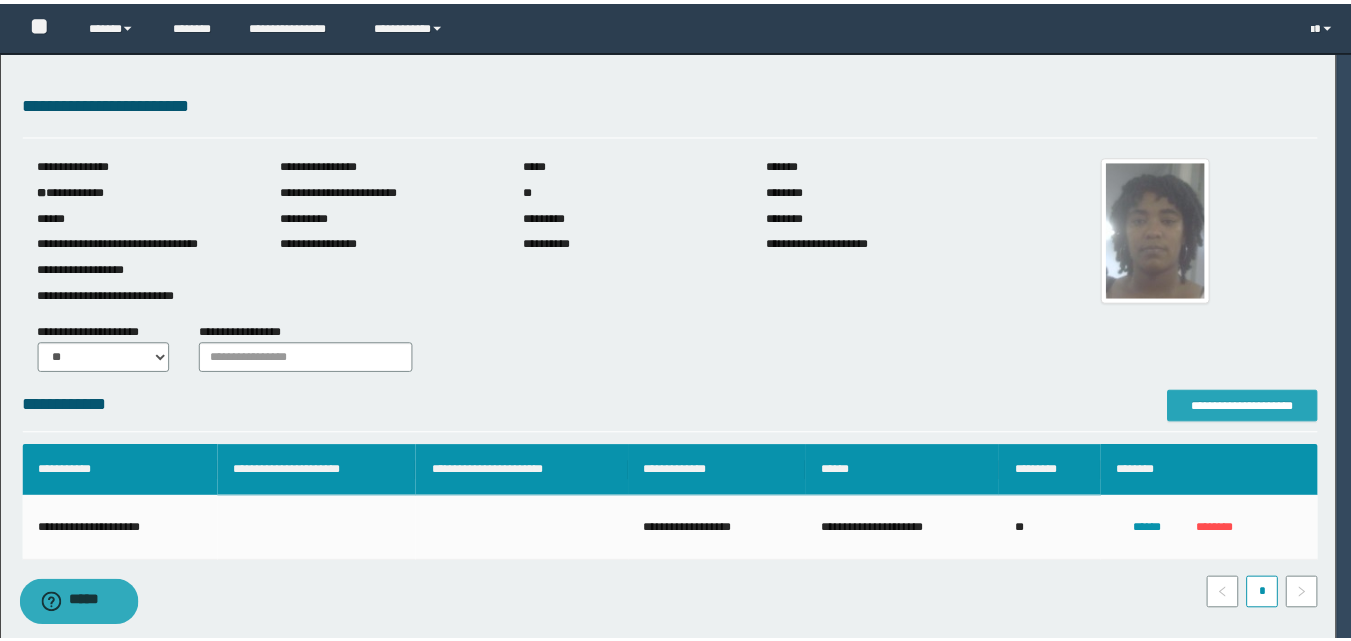 scroll, scrollTop: 0, scrollLeft: 0, axis: both 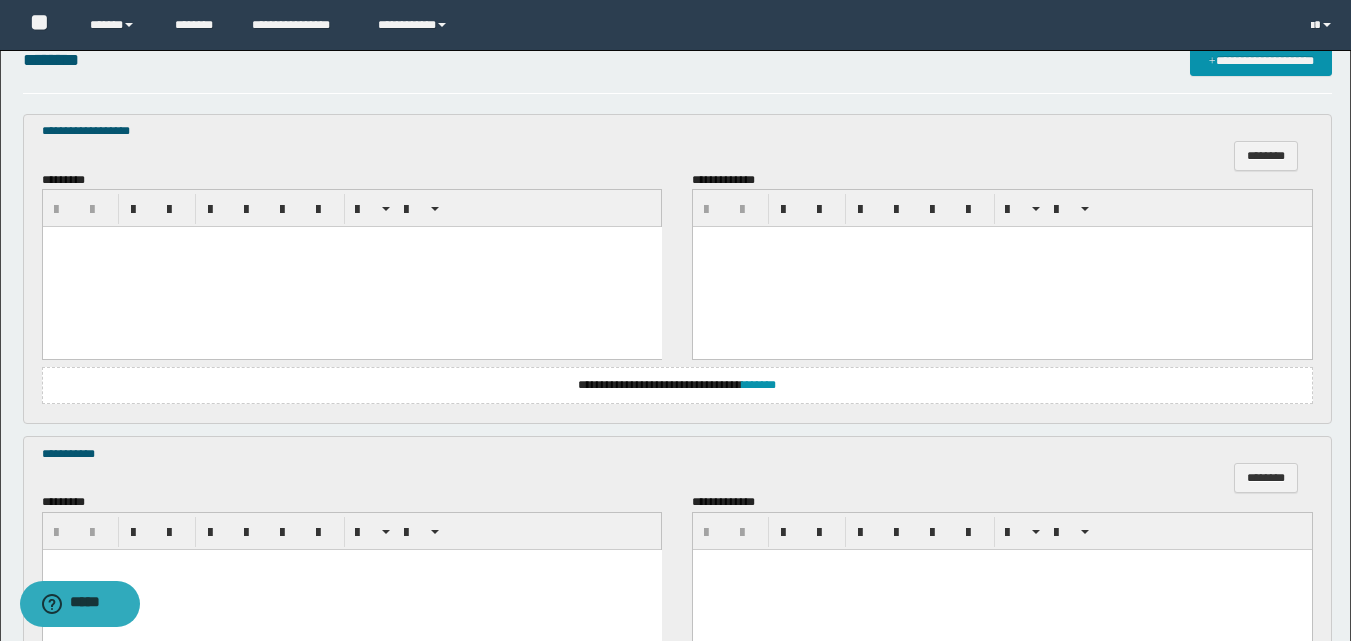click at bounding box center [351, 267] 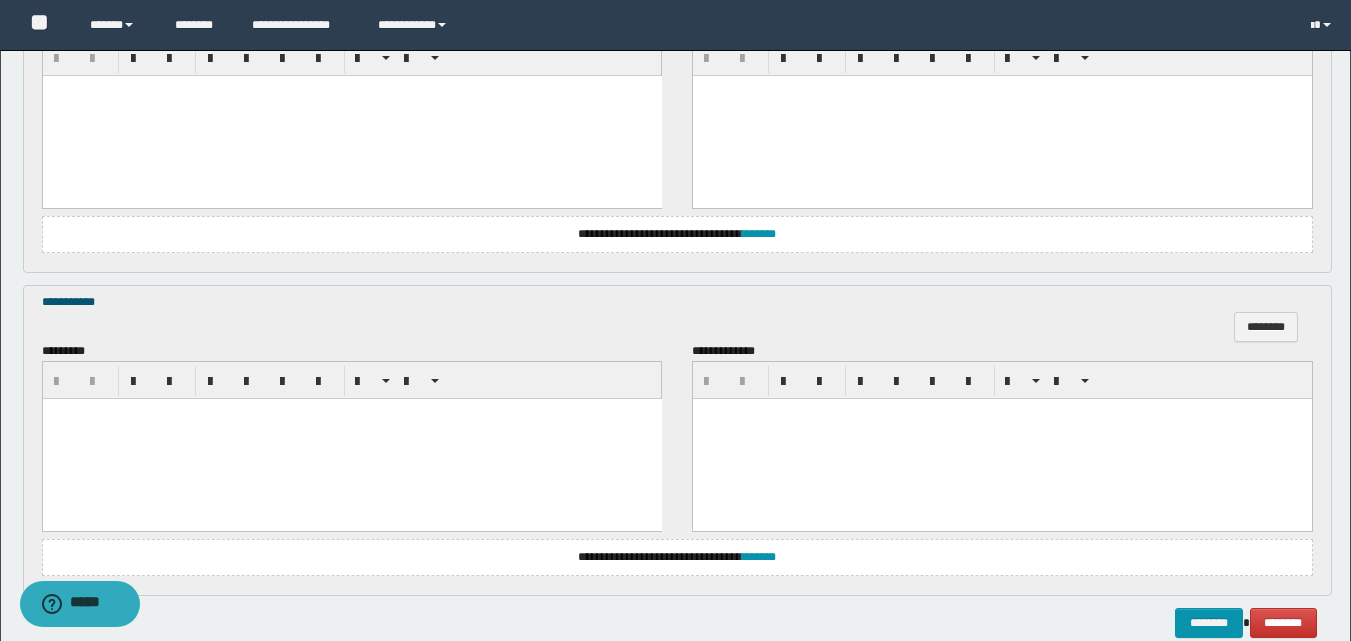 scroll, scrollTop: 1100, scrollLeft: 0, axis: vertical 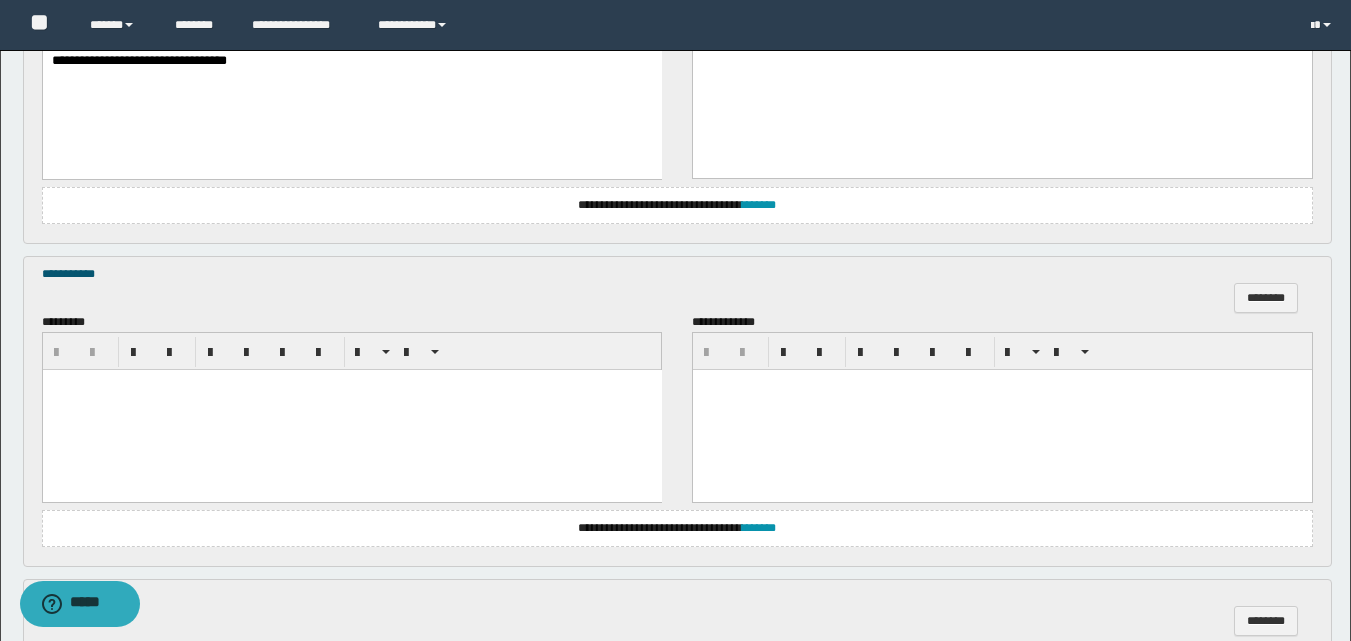 click at bounding box center (351, 410) 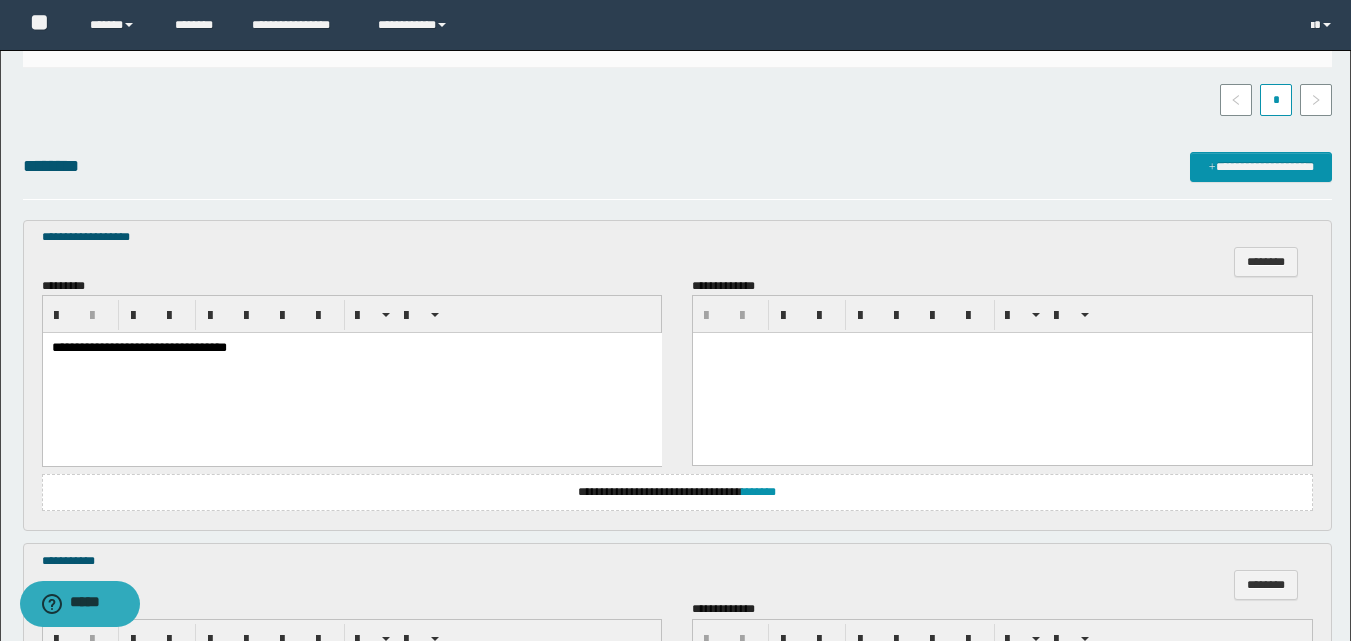 scroll, scrollTop: 482, scrollLeft: 0, axis: vertical 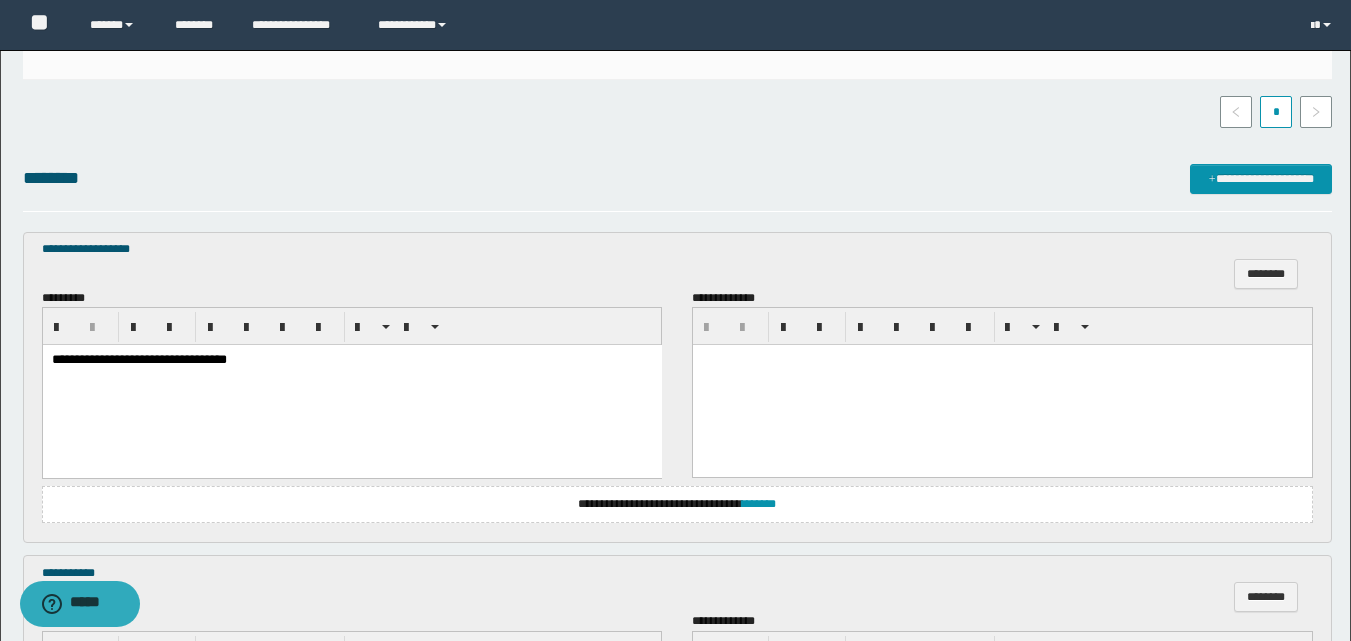 click on "**********" at bounding box center [351, 360] 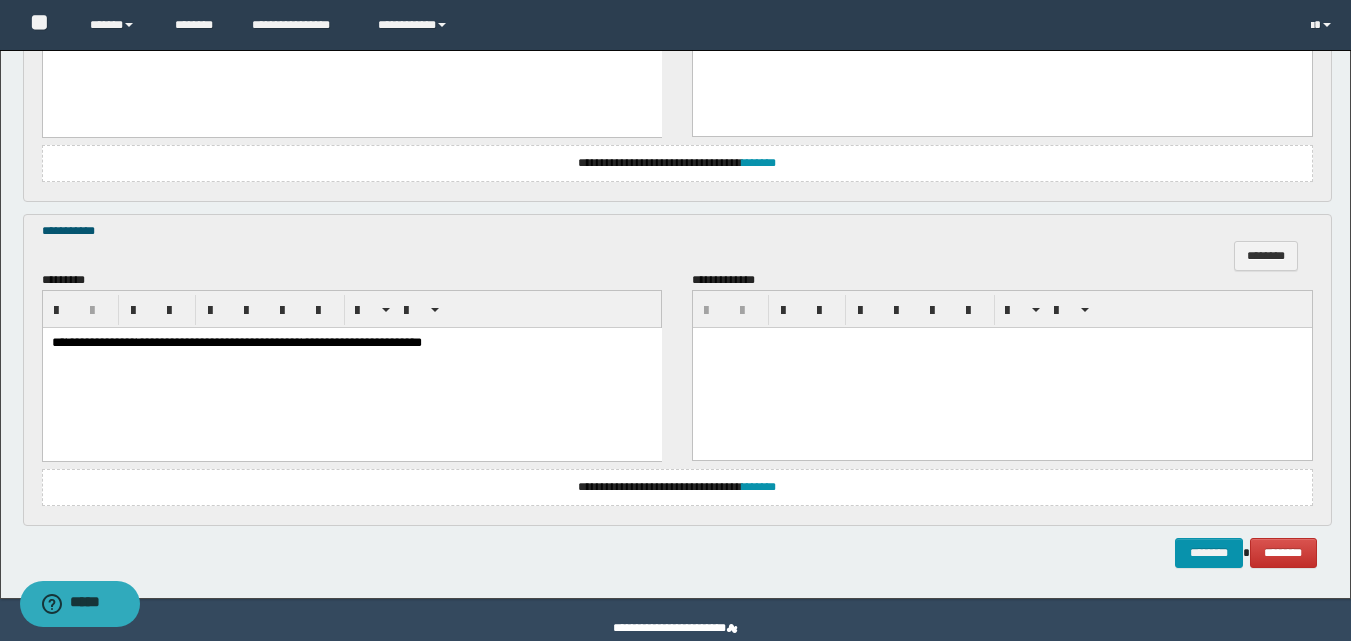 scroll, scrollTop: 1182, scrollLeft: 0, axis: vertical 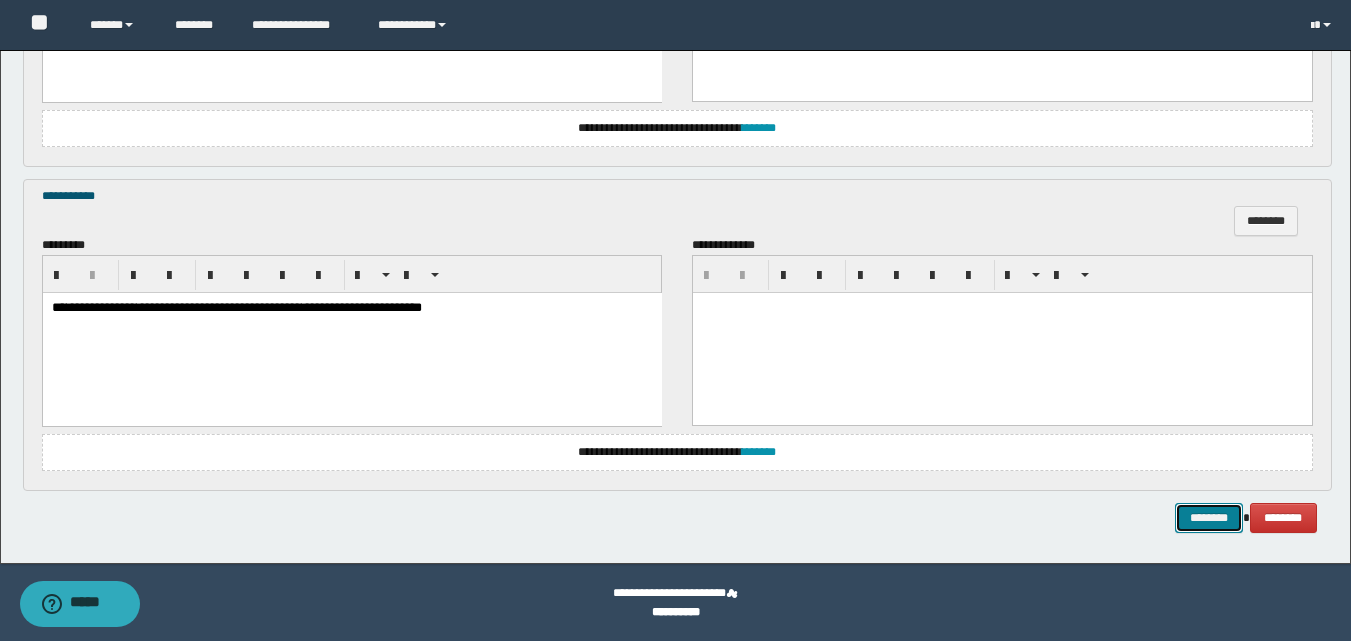 click on "********" at bounding box center [1209, 518] 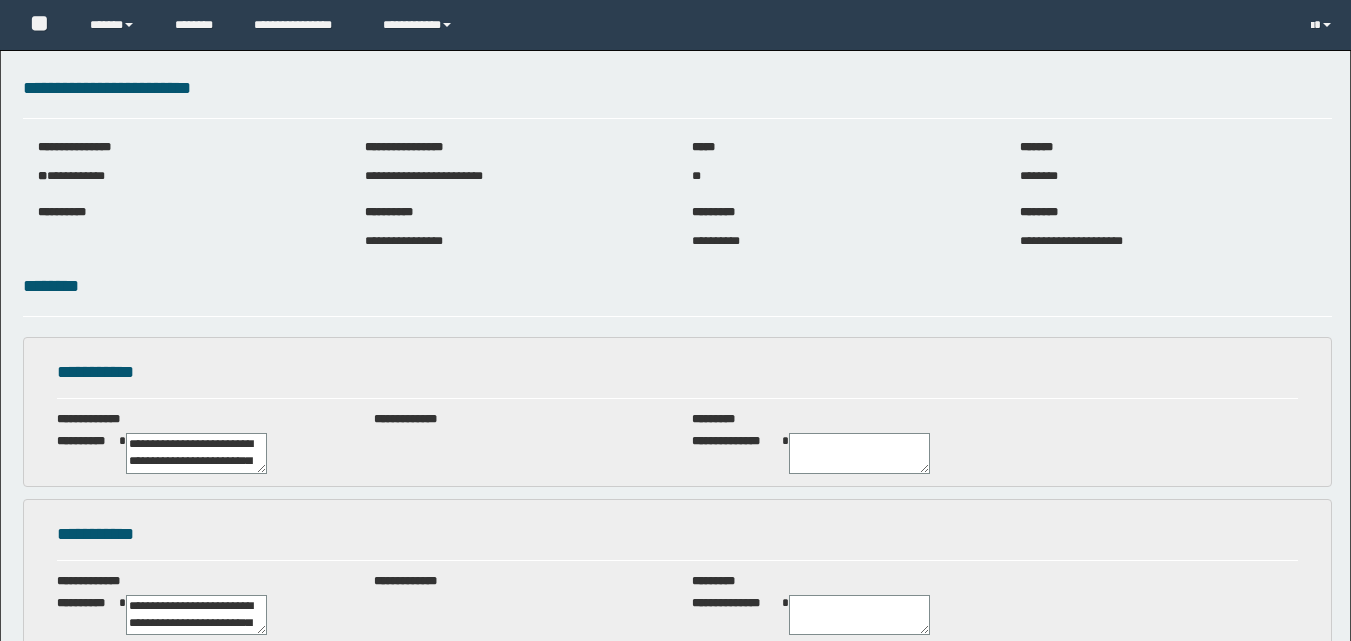 scroll, scrollTop: 0, scrollLeft: 0, axis: both 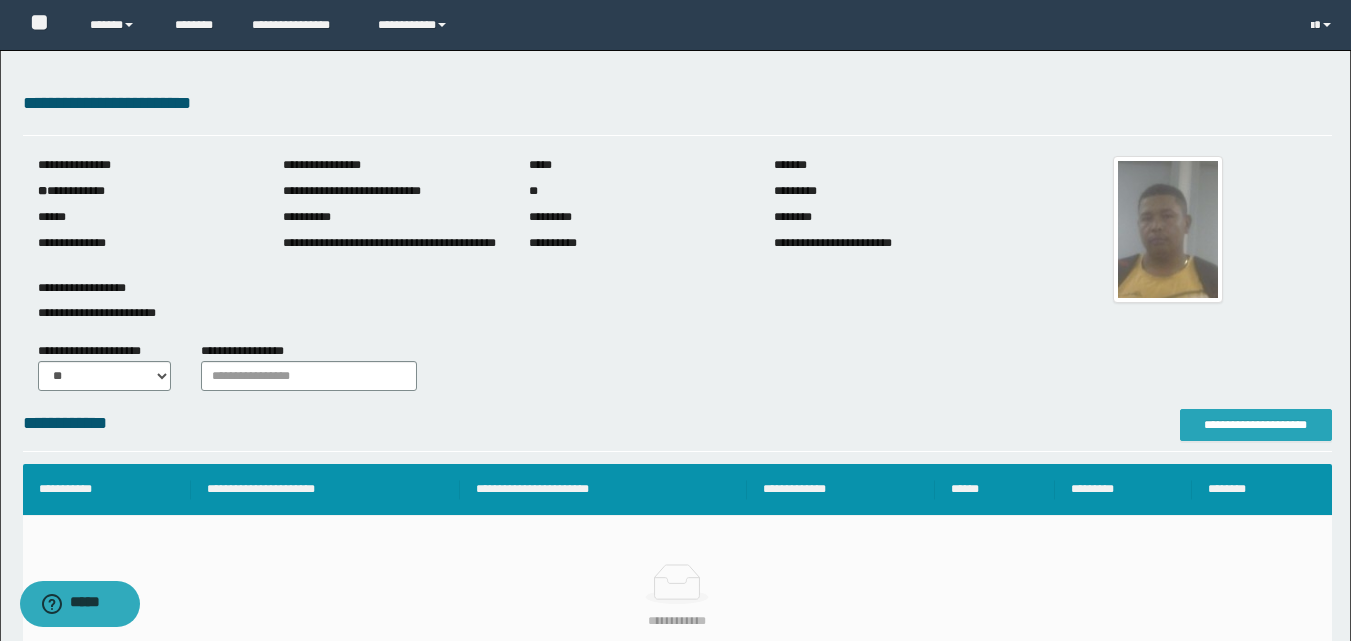 click on "**********" at bounding box center (1256, 425) 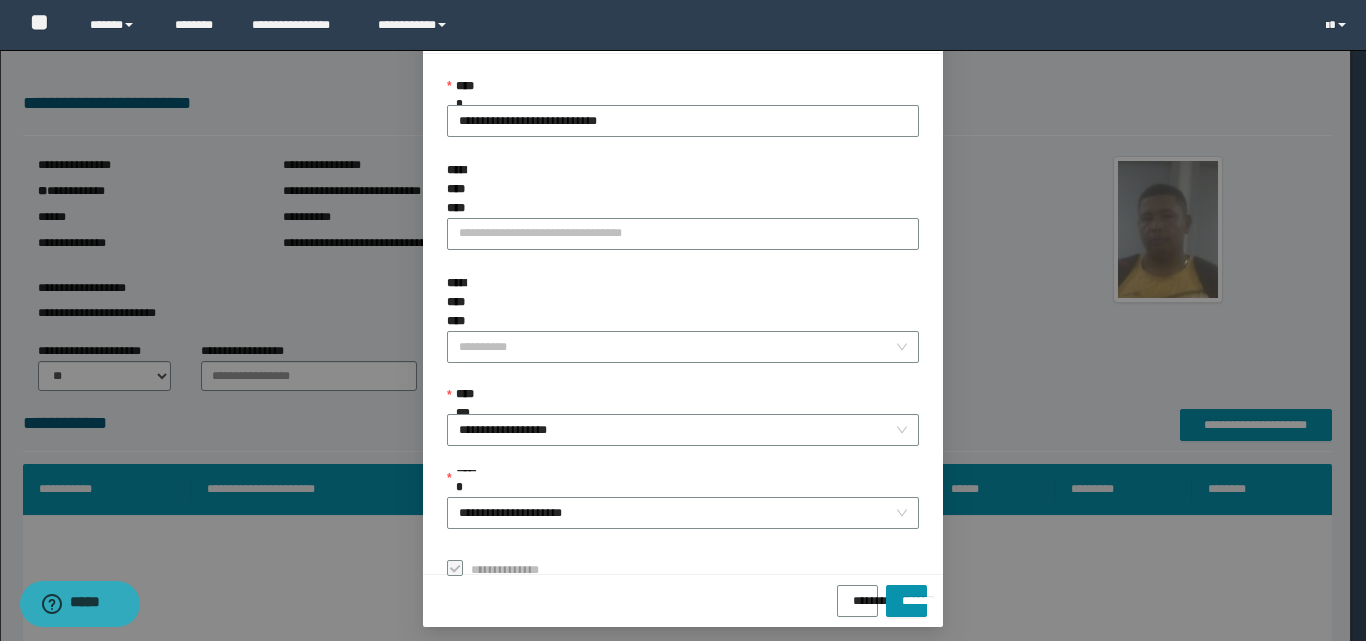 scroll, scrollTop: 111, scrollLeft: 0, axis: vertical 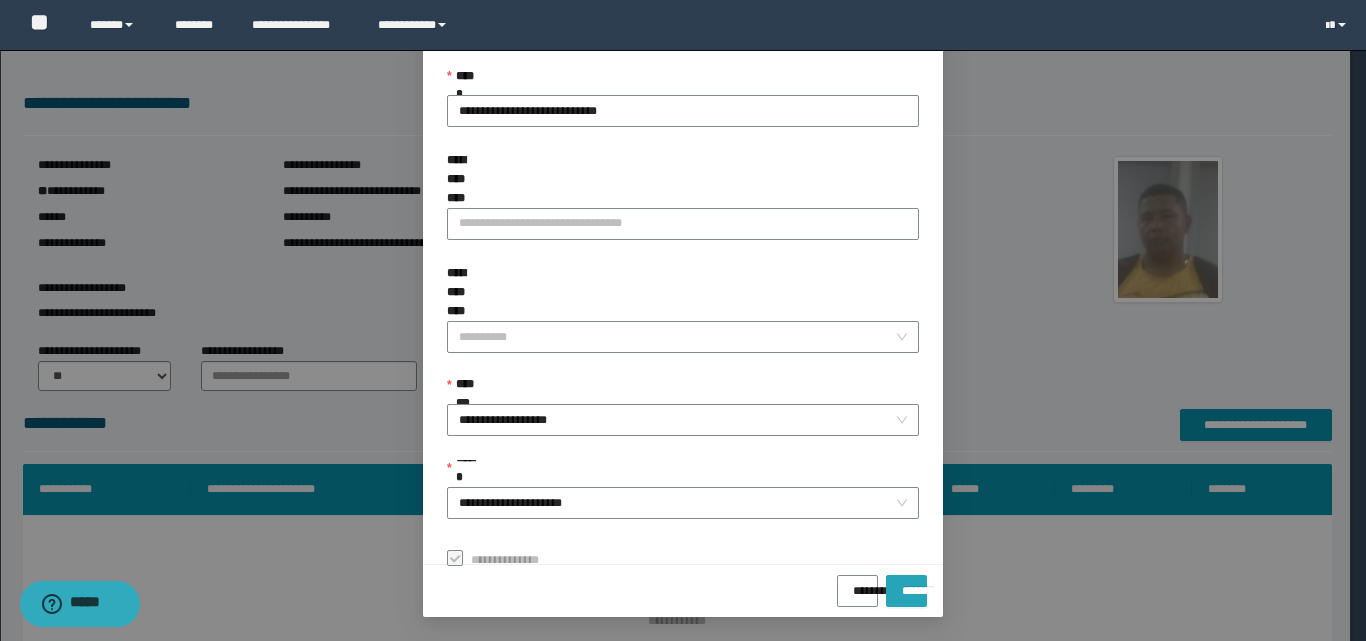 click on "*******" at bounding box center [906, 584] 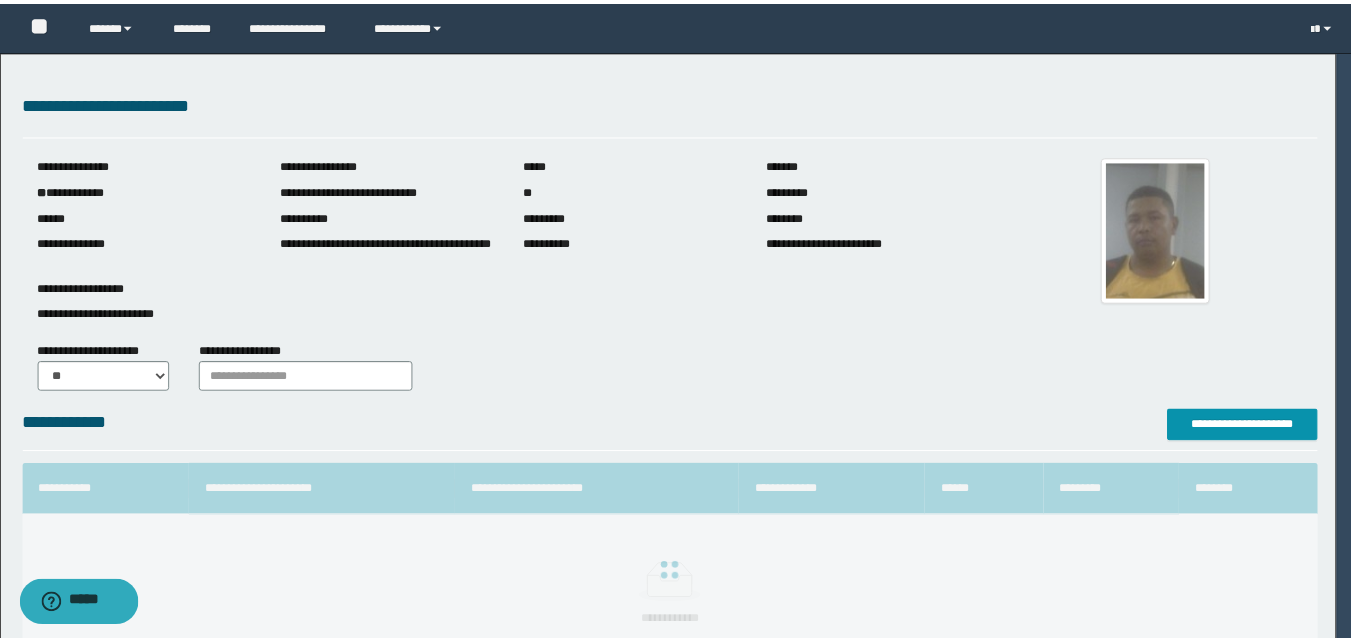 scroll, scrollTop: 64, scrollLeft: 0, axis: vertical 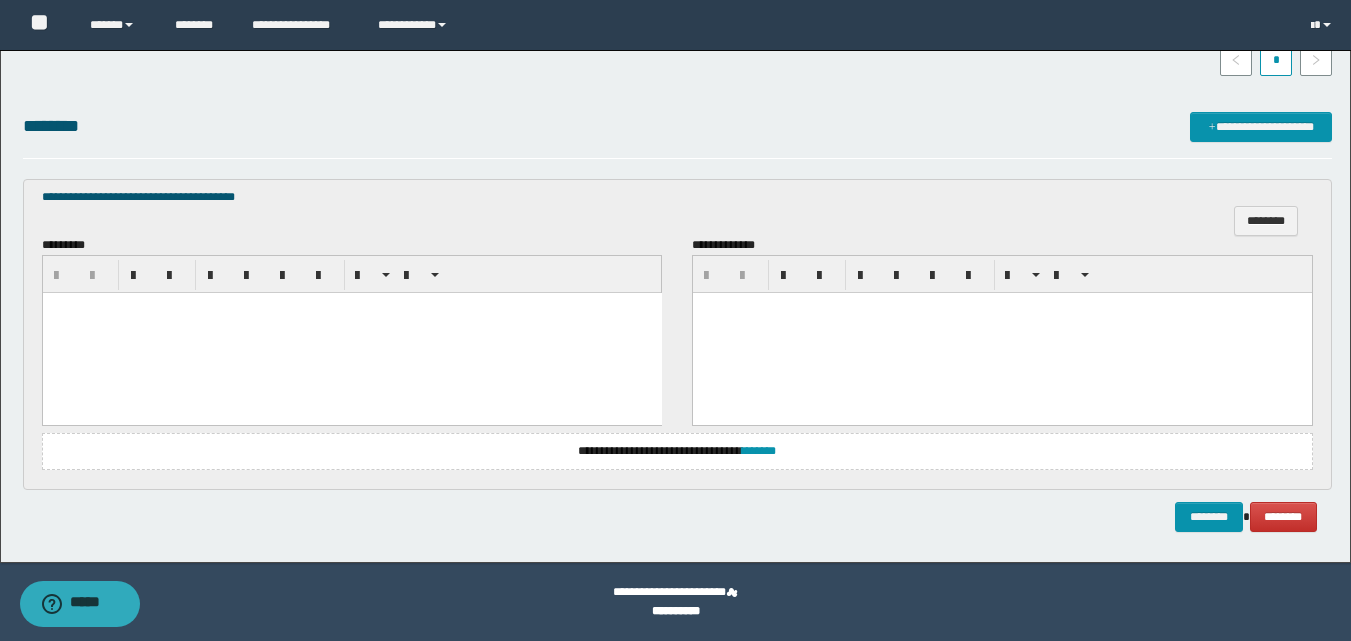 click at bounding box center (351, 333) 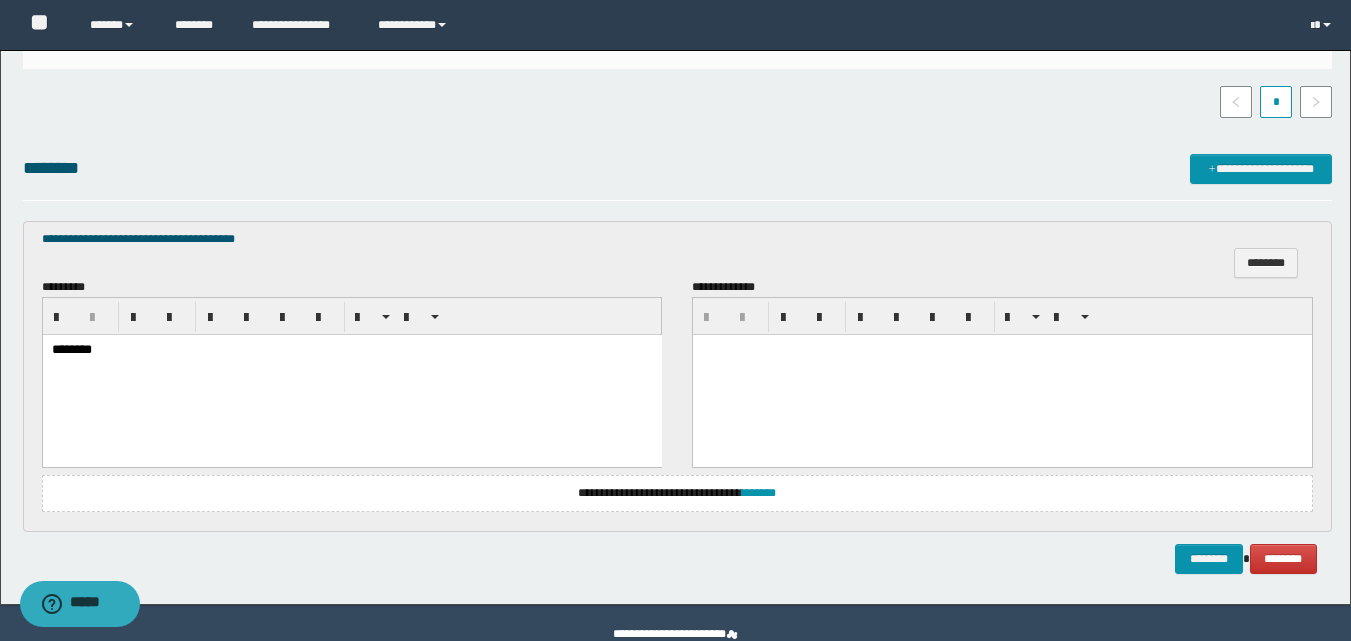 scroll, scrollTop: 553, scrollLeft: 0, axis: vertical 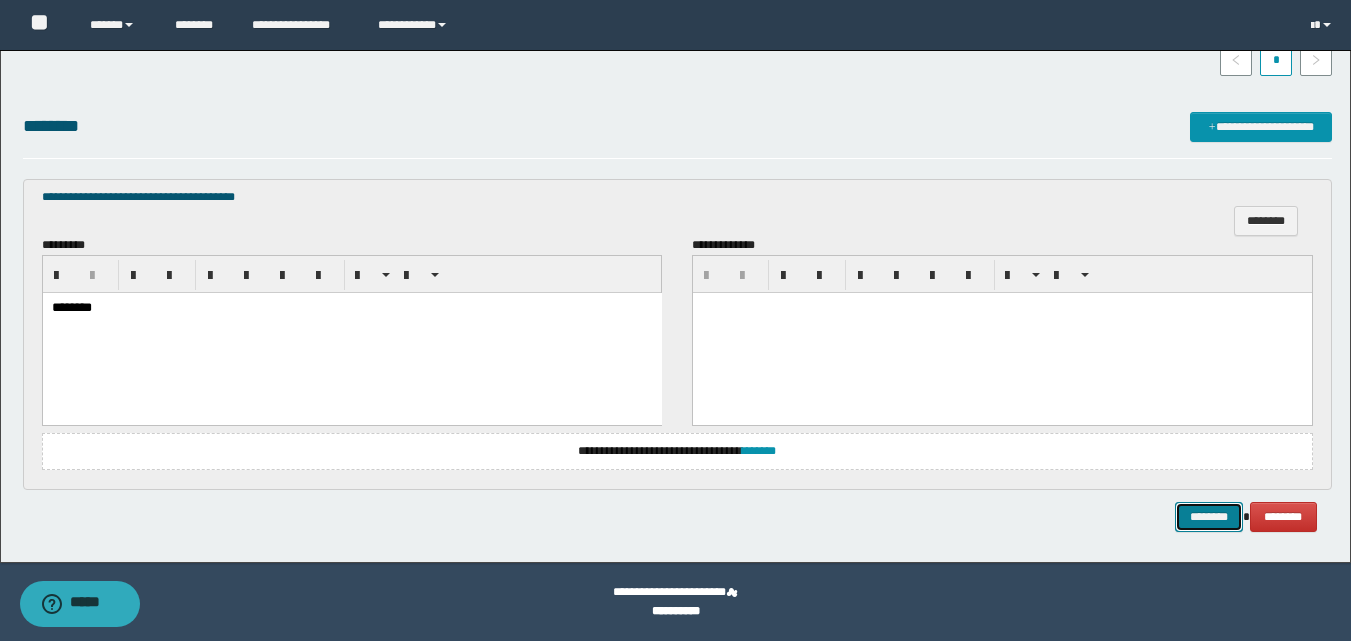 click on "********" at bounding box center (1209, 517) 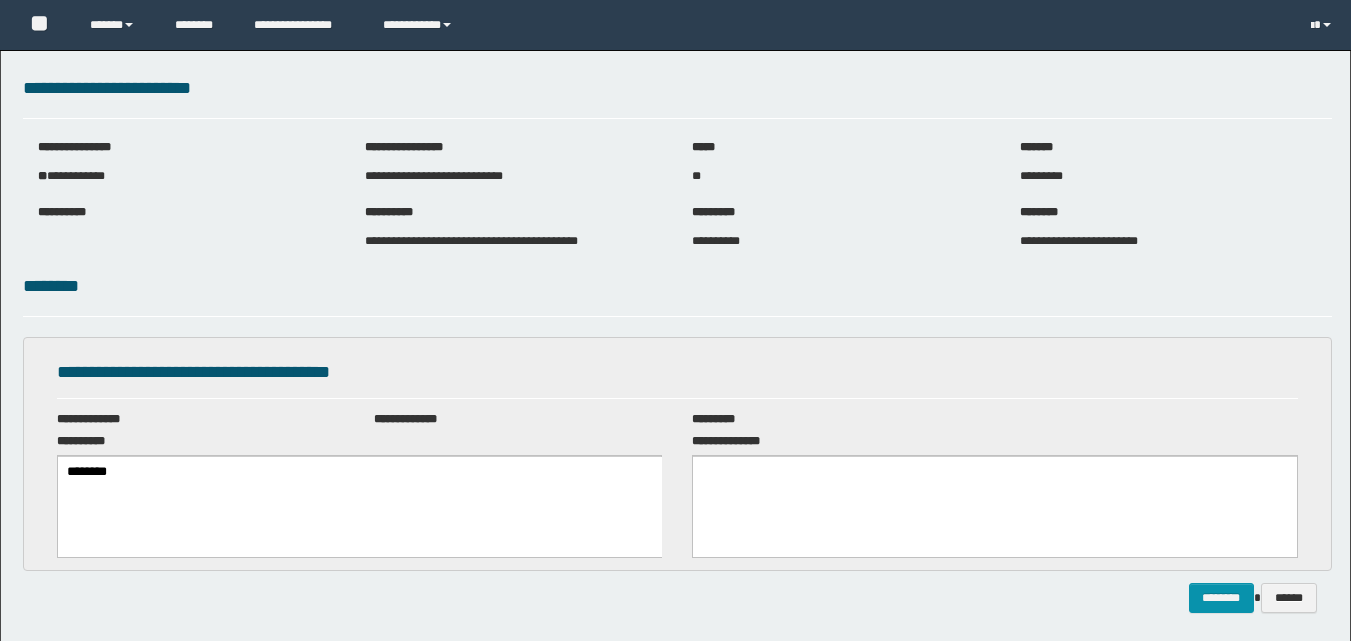 scroll, scrollTop: 0, scrollLeft: 0, axis: both 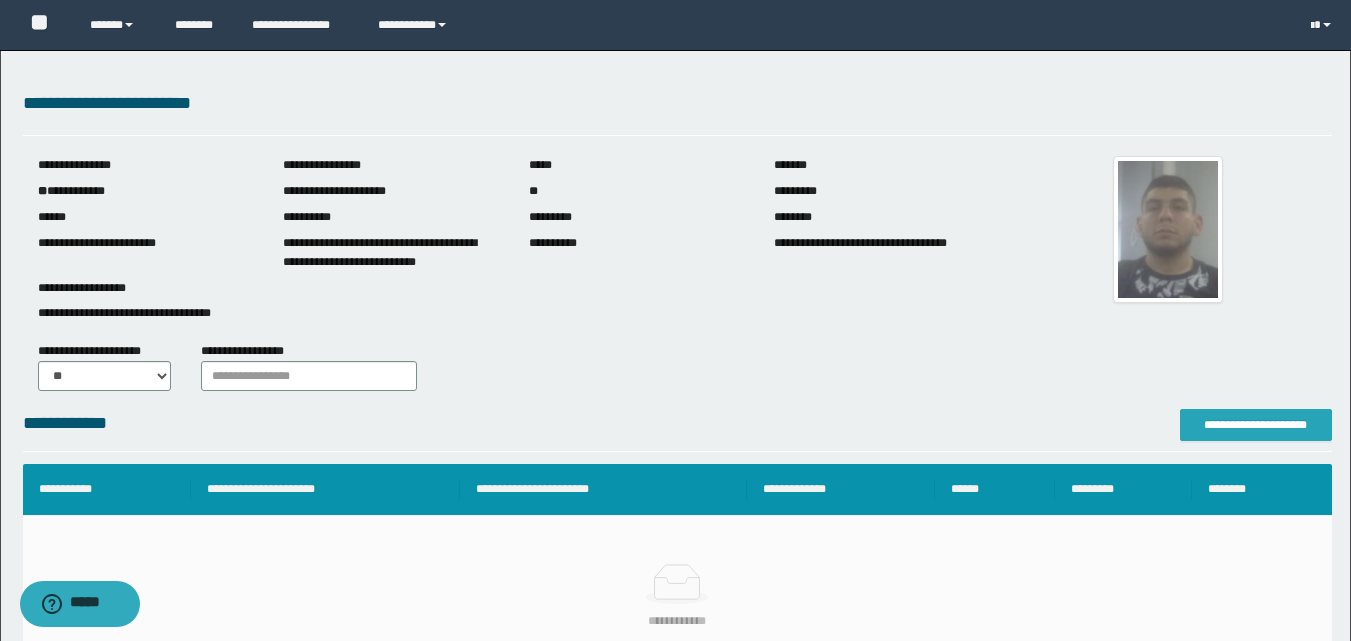 click on "**********" at bounding box center [1256, 425] 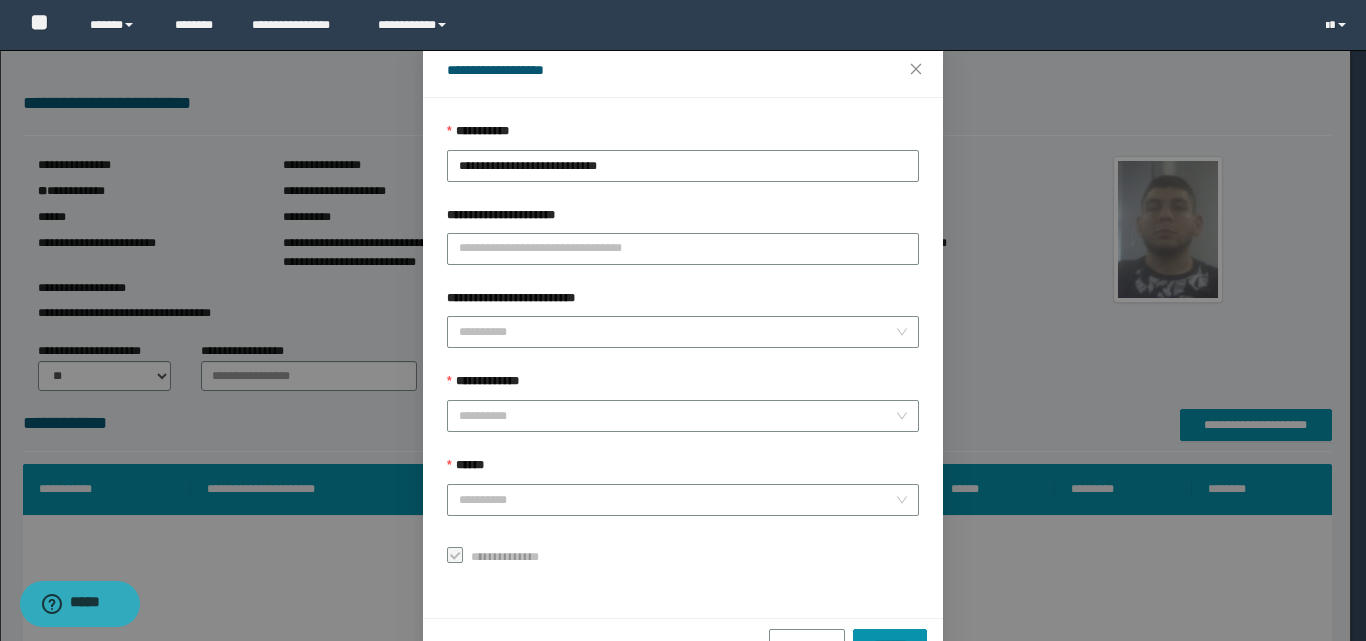 scroll, scrollTop: 111, scrollLeft: 0, axis: vertical 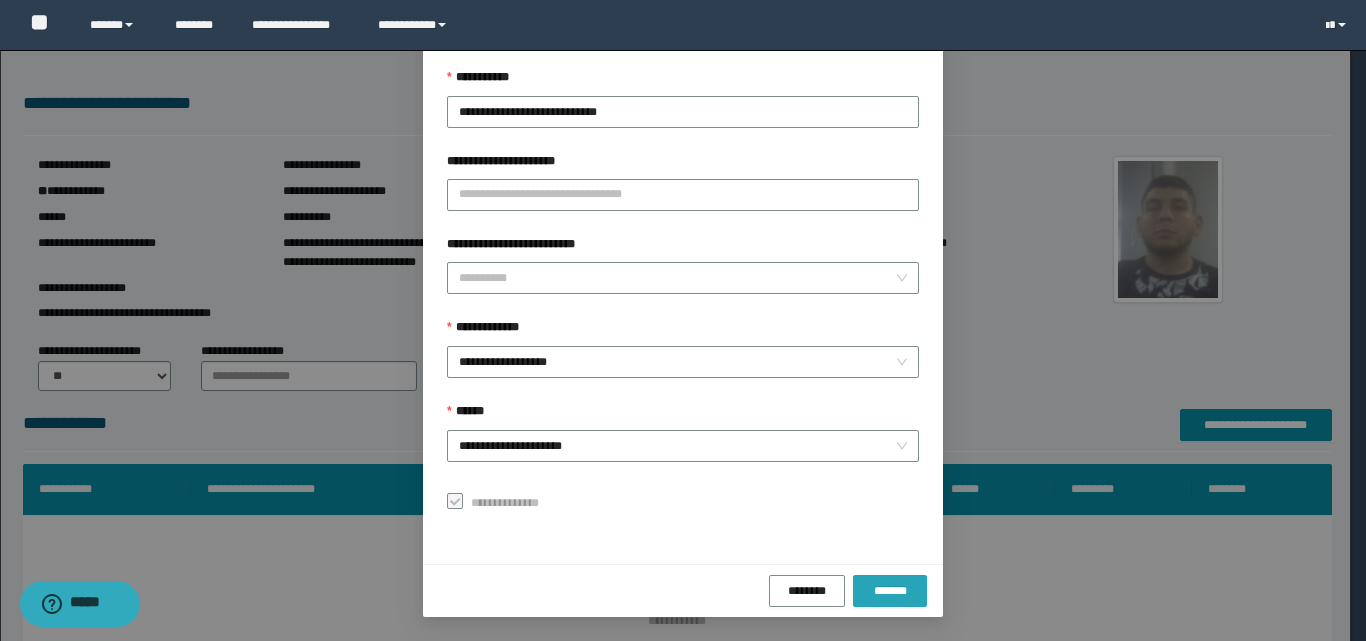 click on "*******" at bounding box center [890, 591] 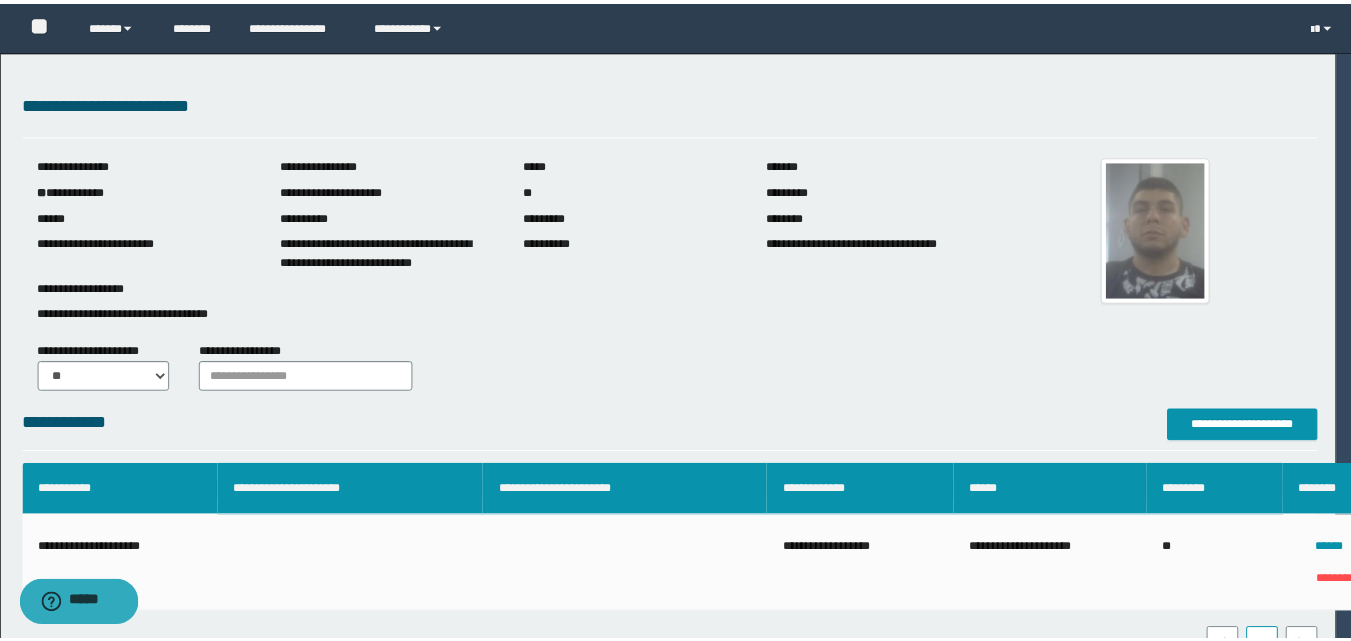 scroll, scrollTop: 64, scrollLeft: 0, axis: vertical 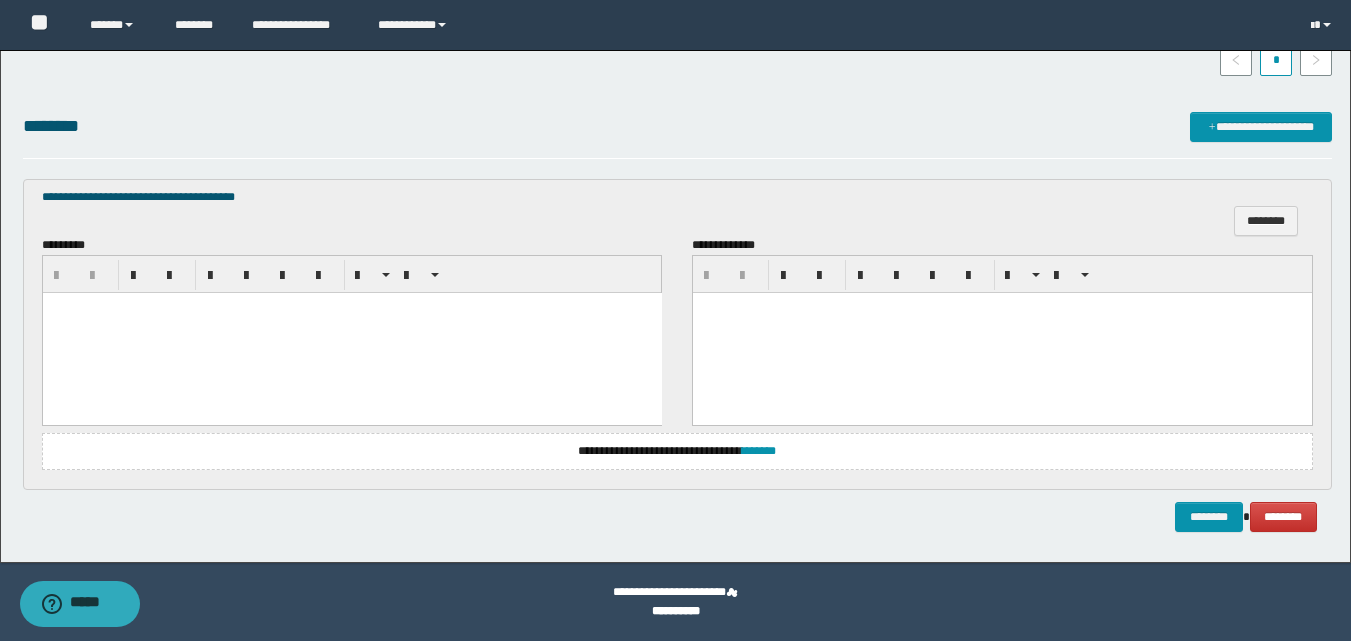 click at bounding box center [351, 333] 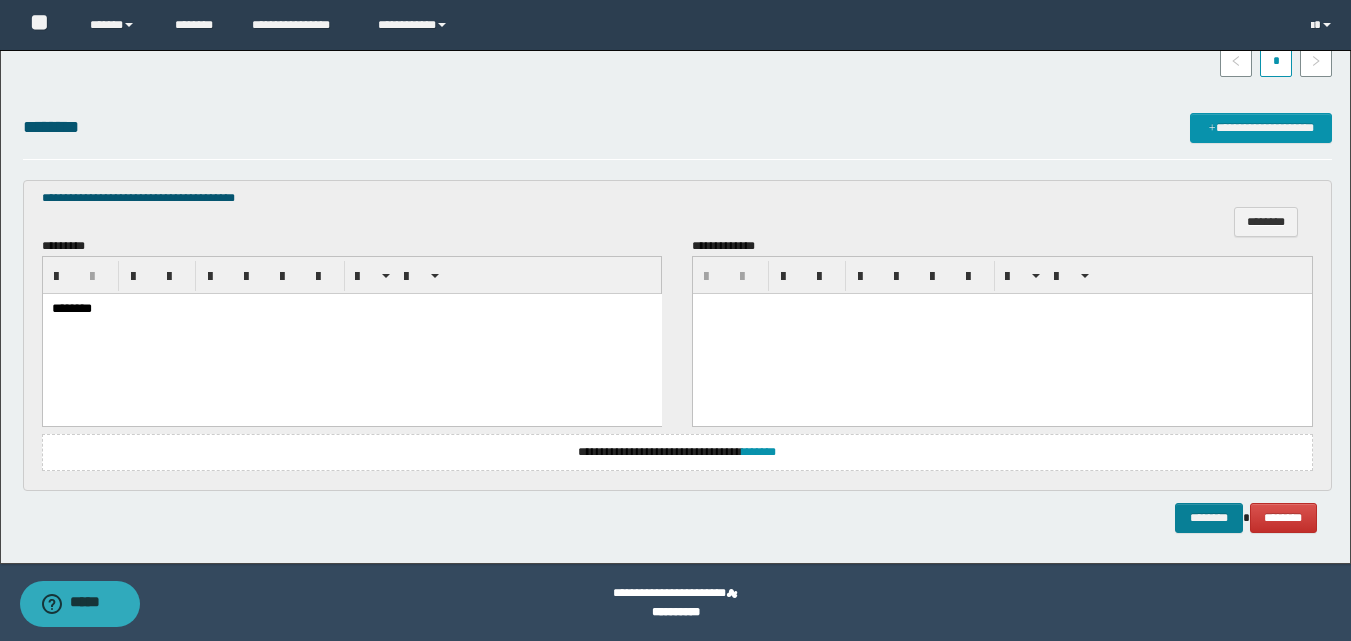 scroll, scrollTop: 553, scrollLeft: 0, axis: vertical 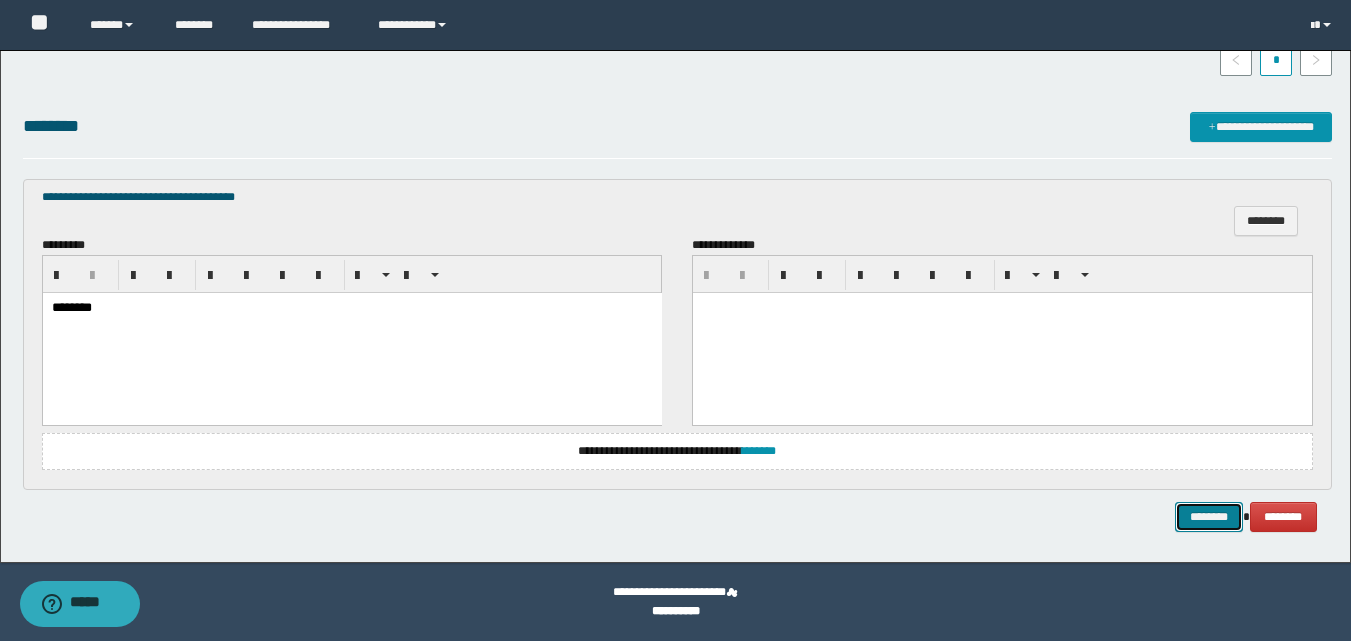 click on "********" at bounding box center [1209, 517] 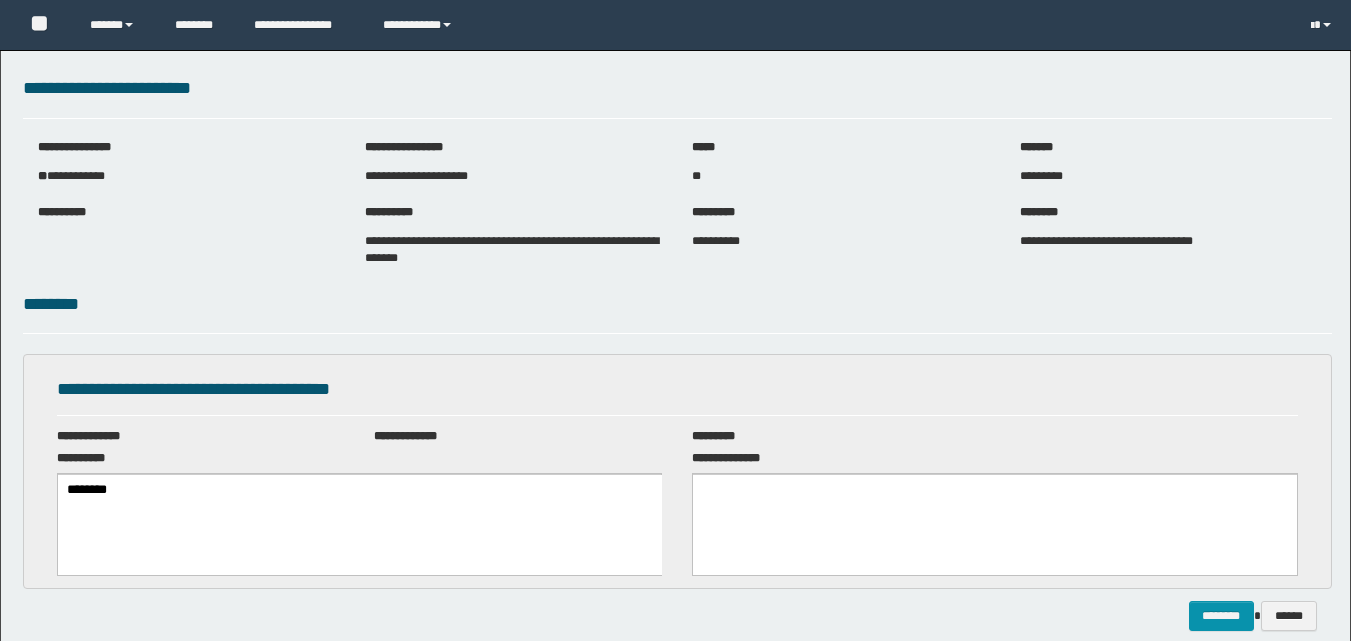 scroll, scrollTop: 0, scrollLeft: 0, axis: both 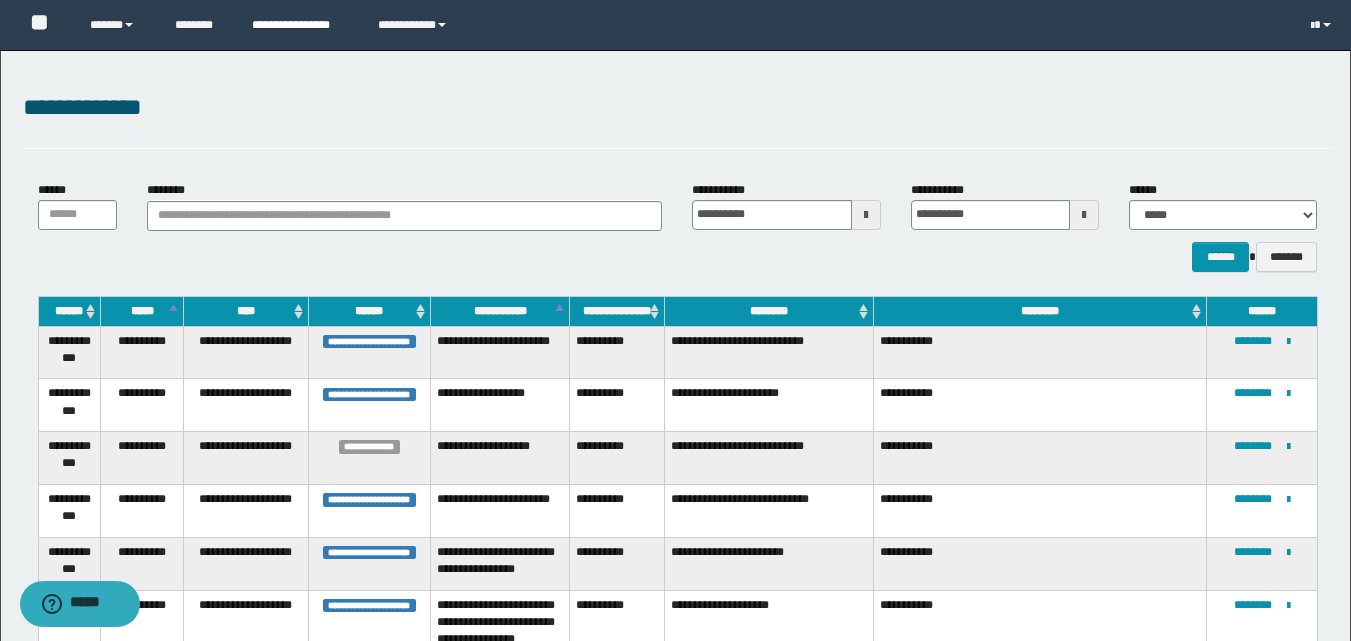 click on "**********" at bounding box center (300, 25) 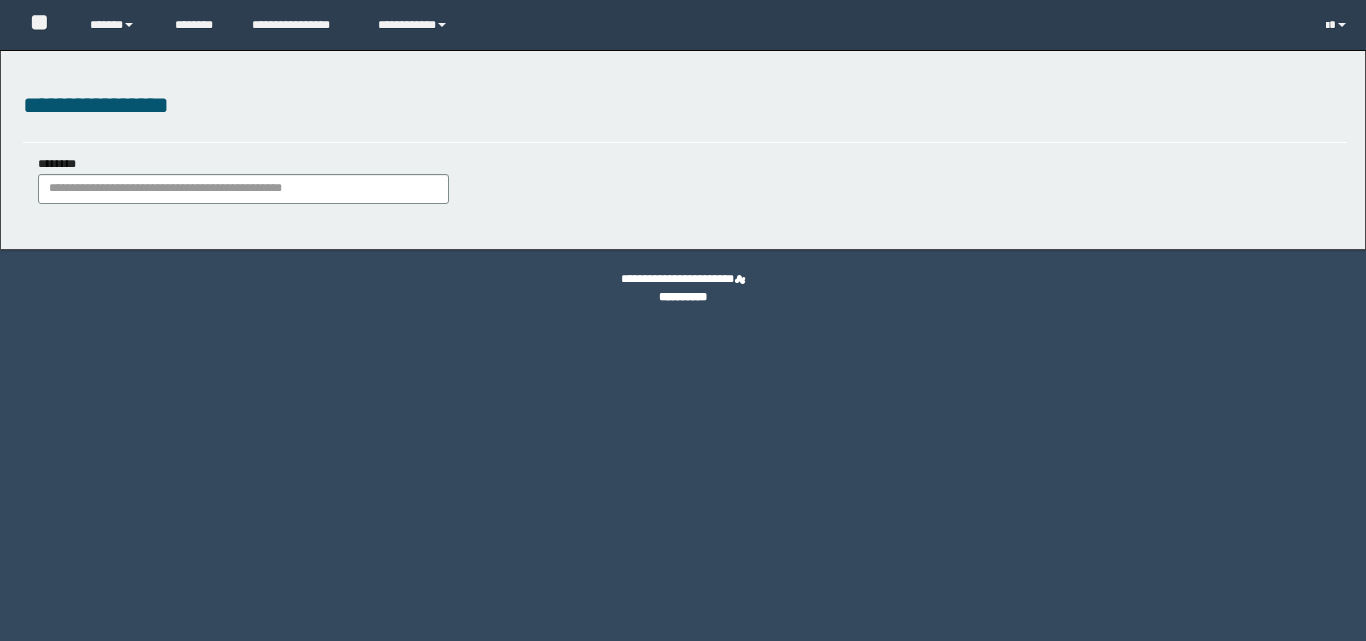 scroll, scrollTop: 0, scrollLeft: 0, axis: both 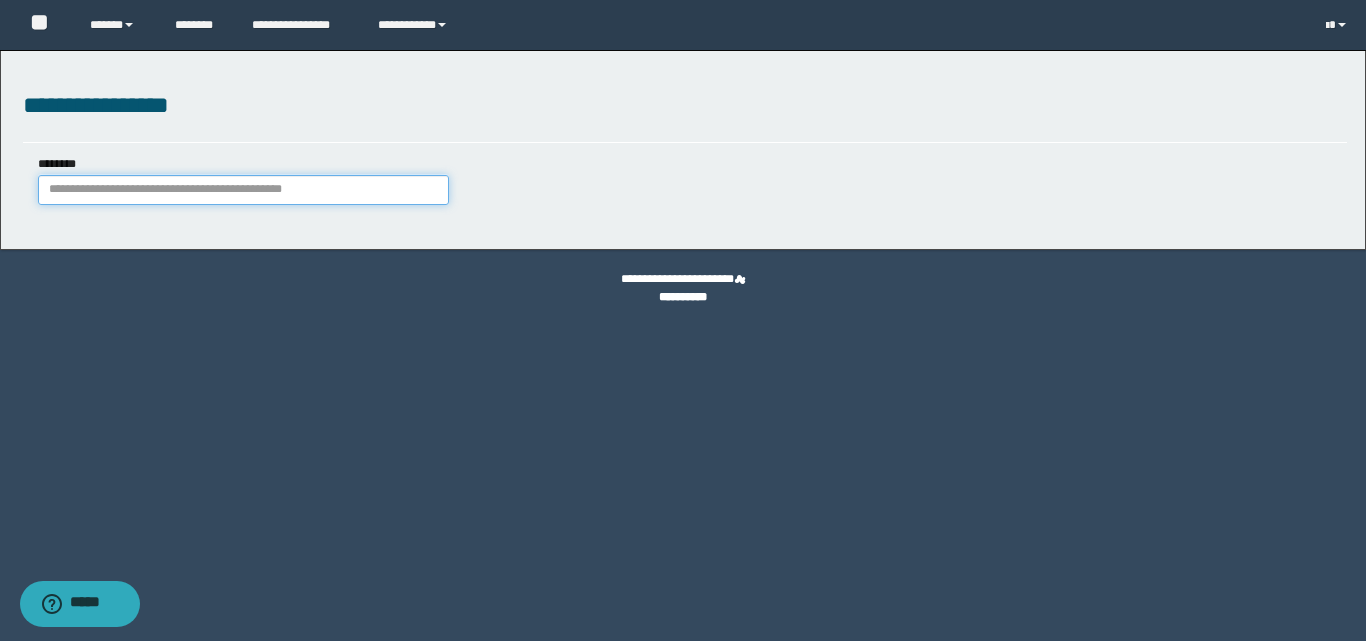 click on "********" at bounding box center [243, 190] 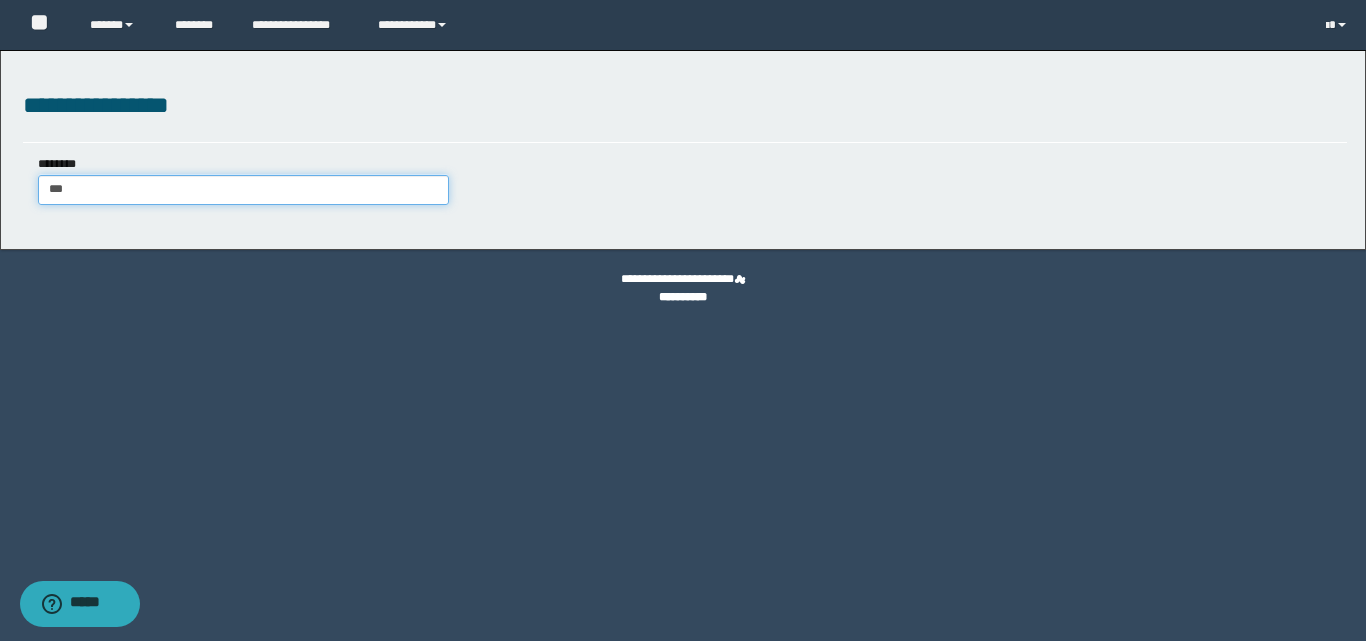 type on "****" 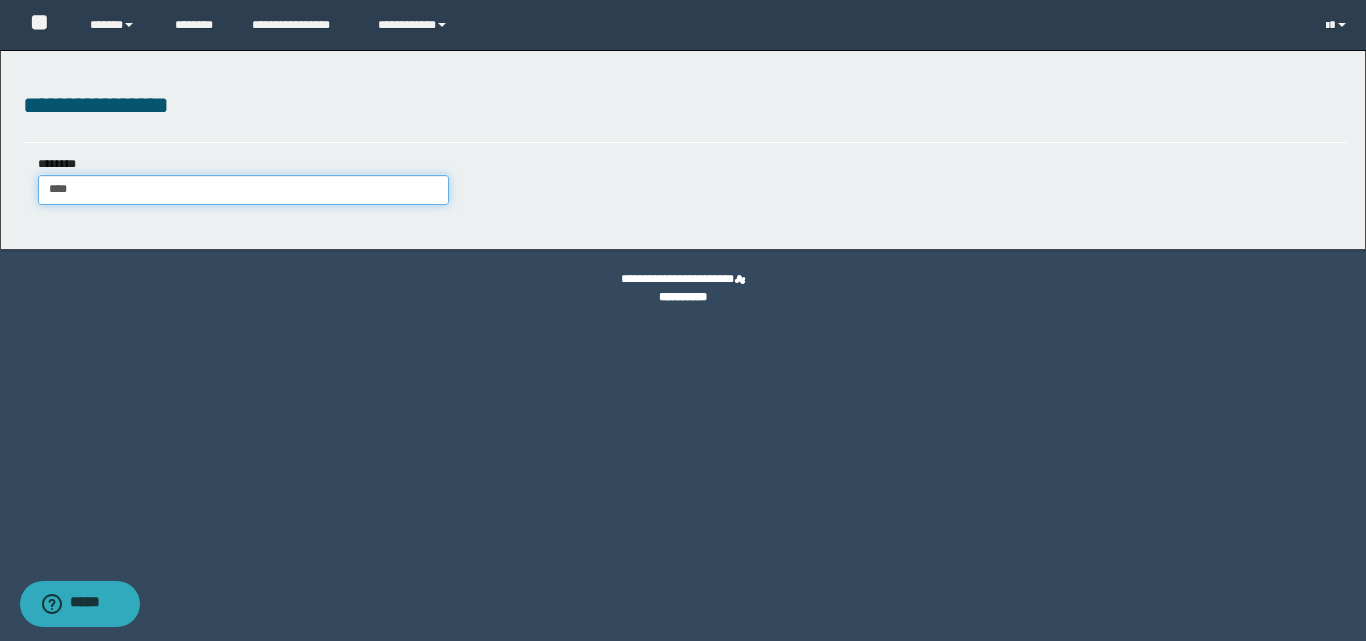 type on "****" 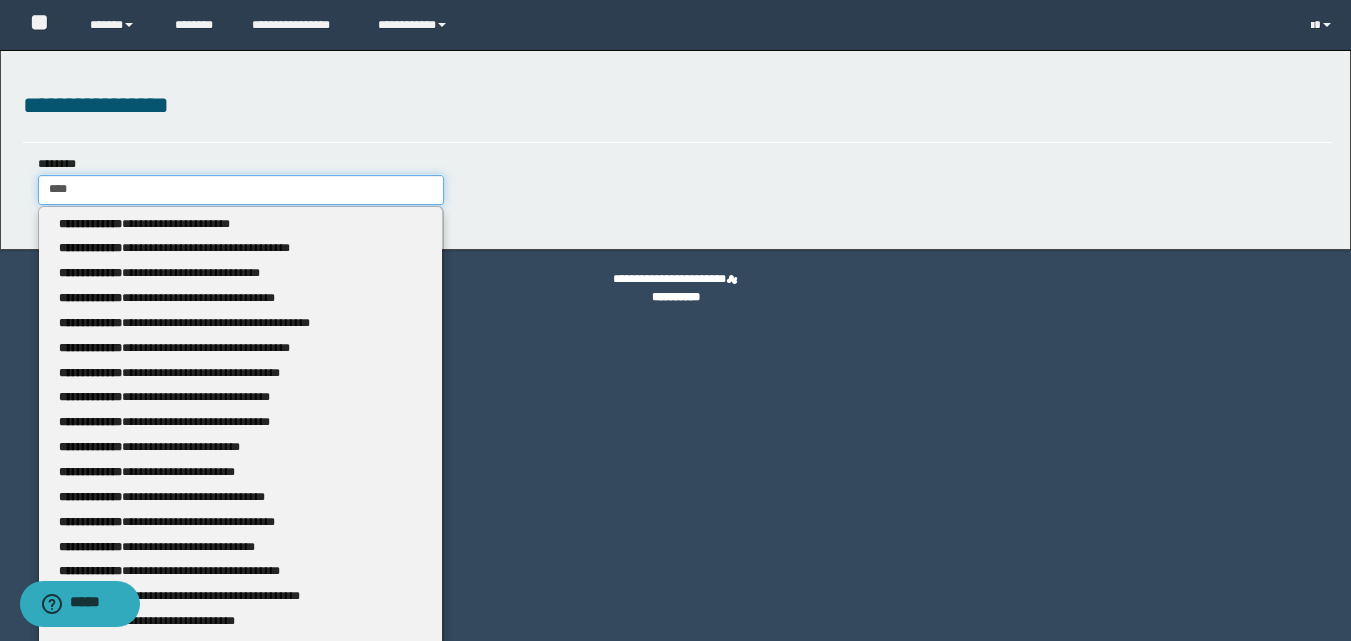 type 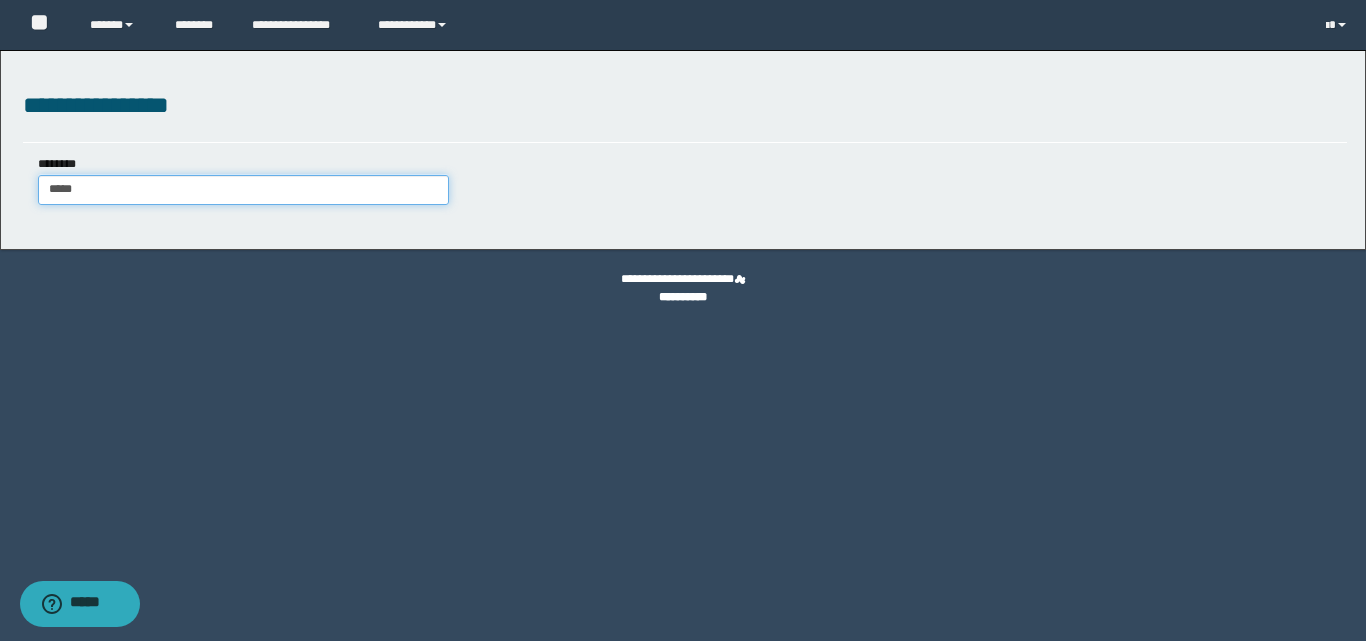 type on "******" 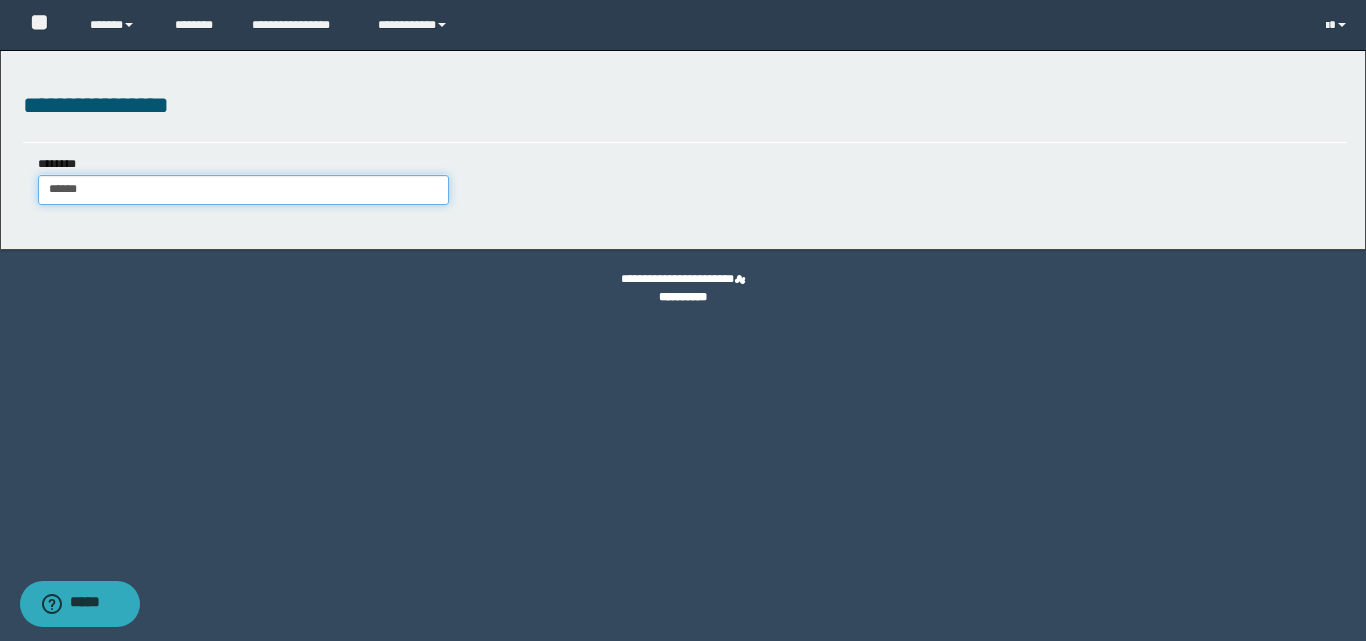 type on "******" 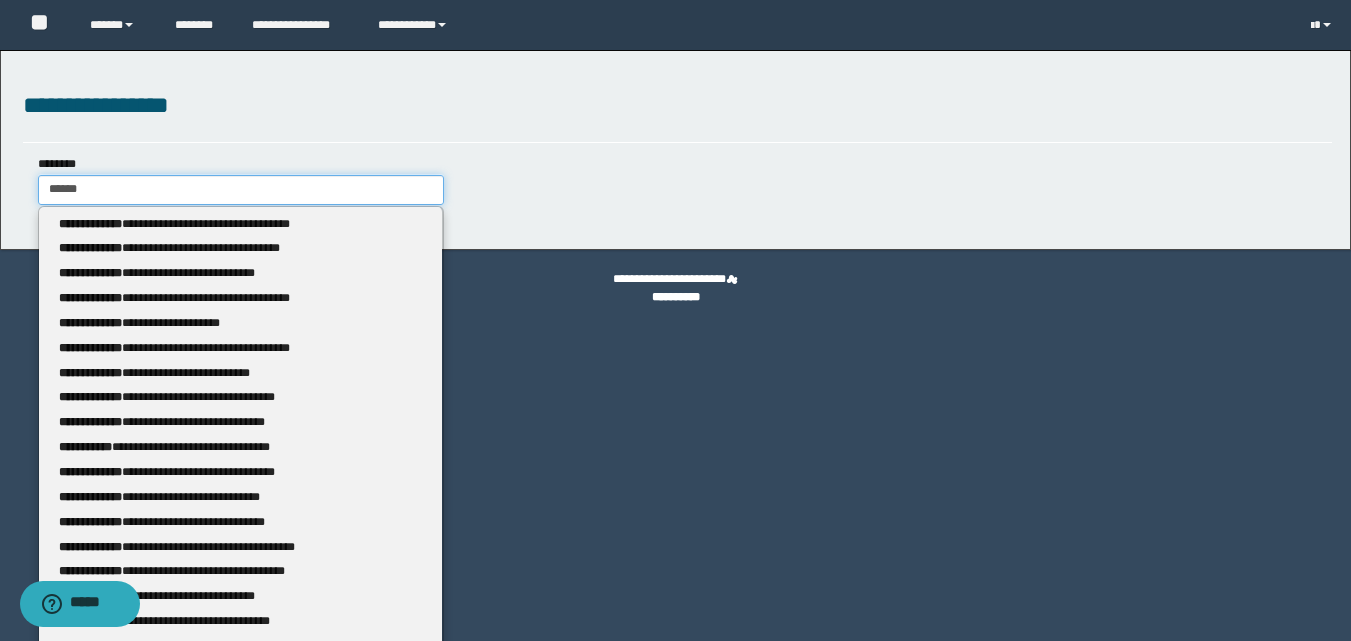 type 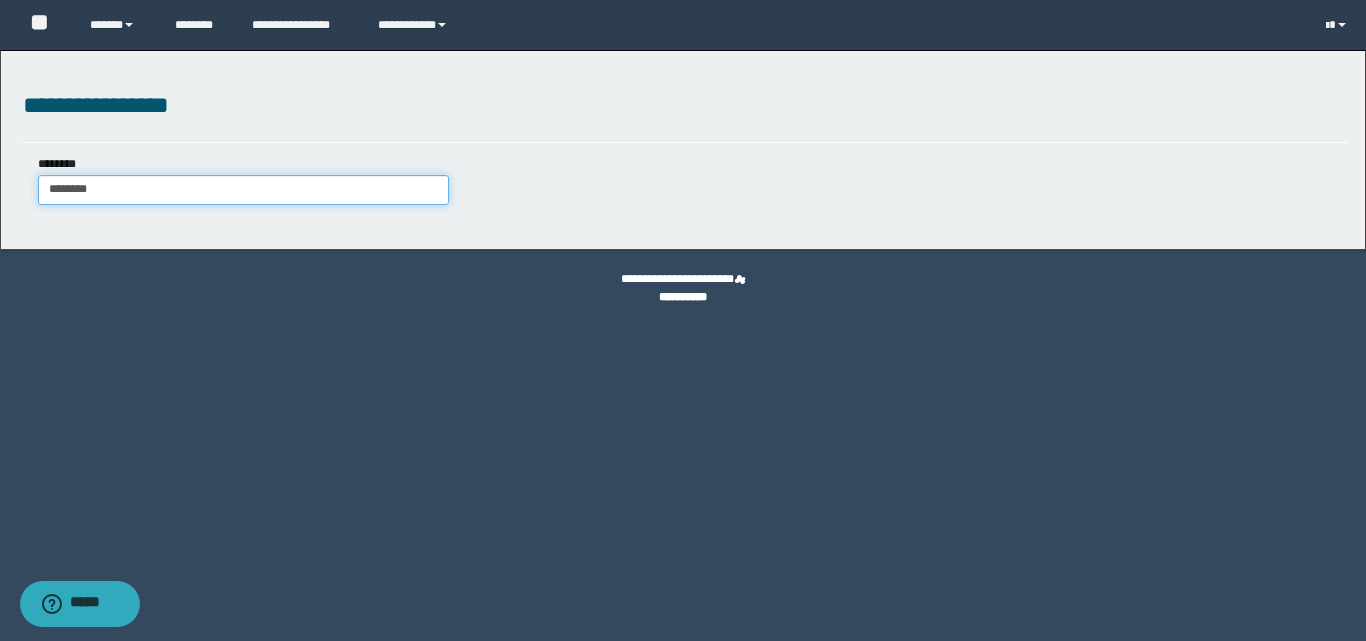 type on "*********" 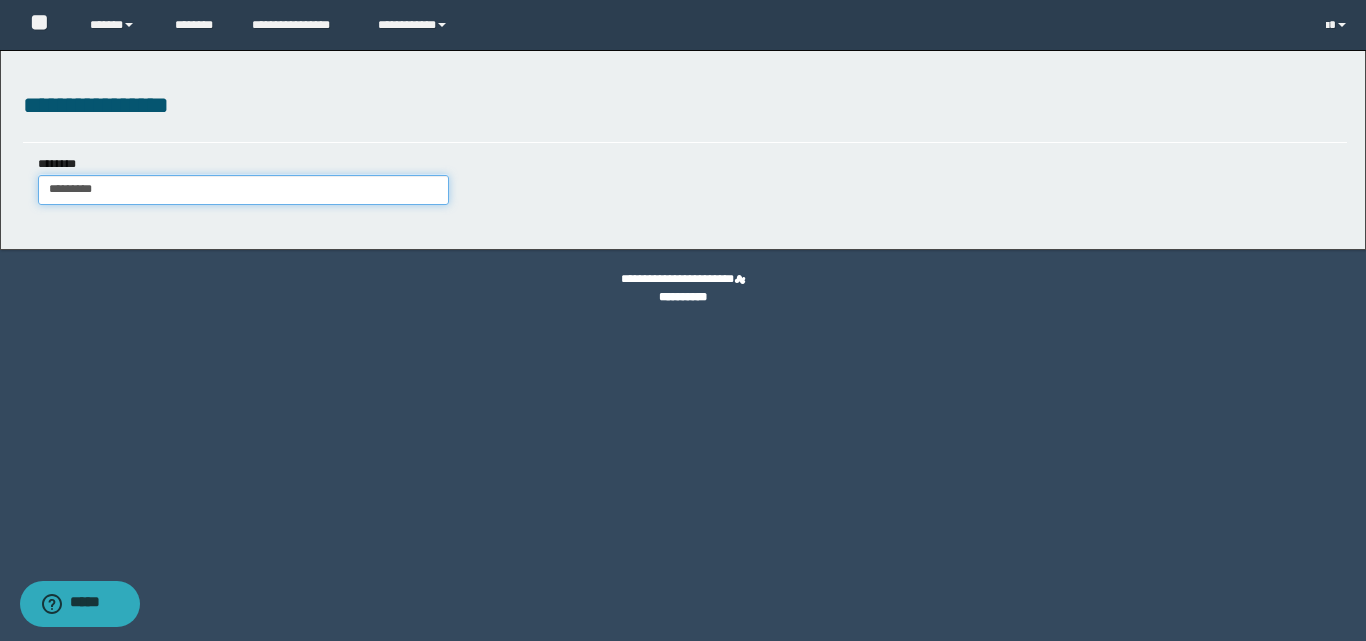 type on "*********" 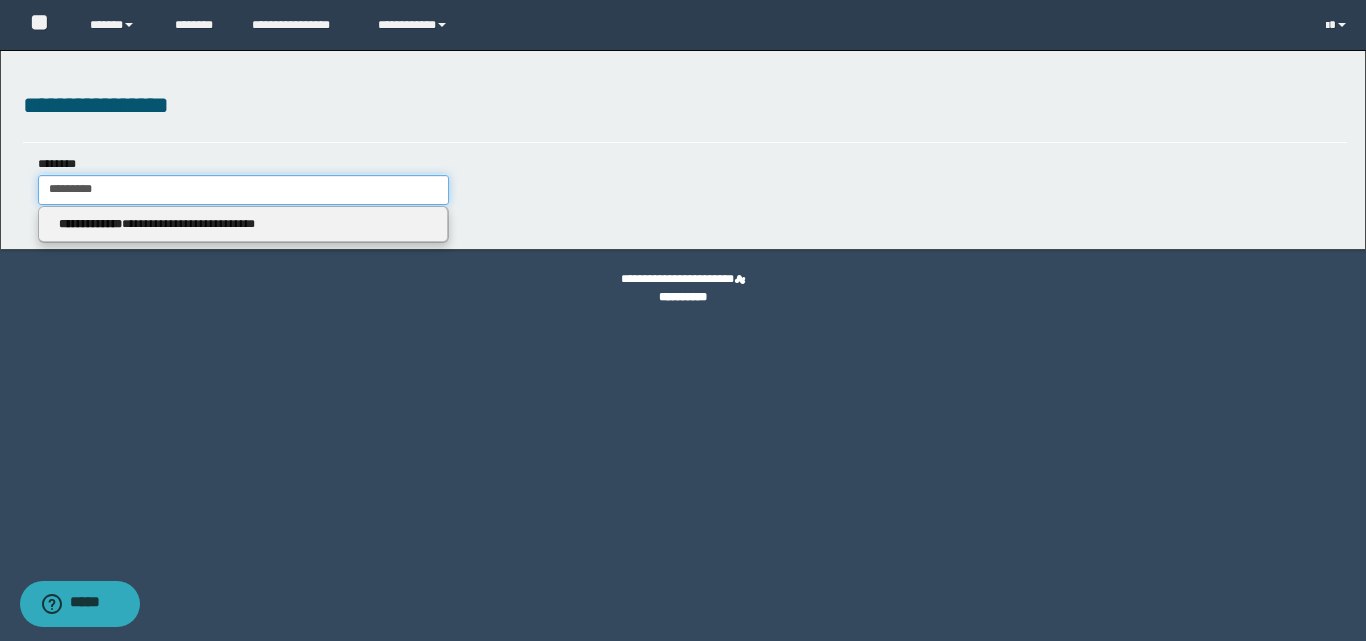 type 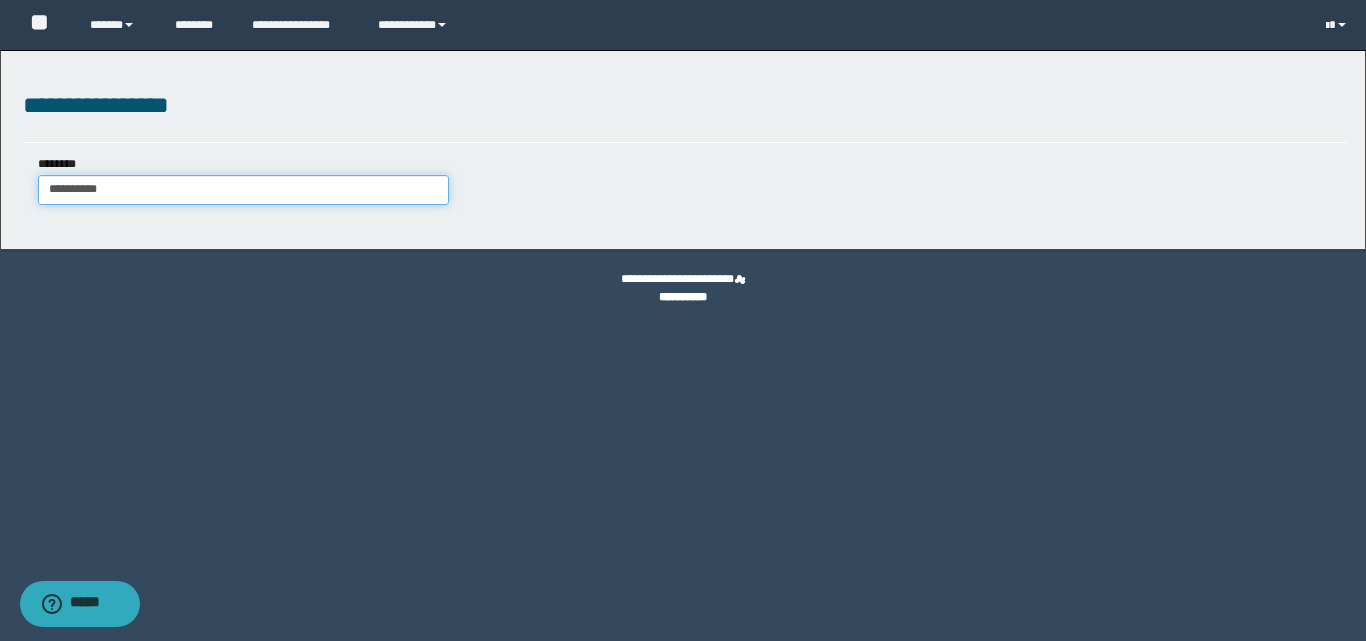type on "**********" 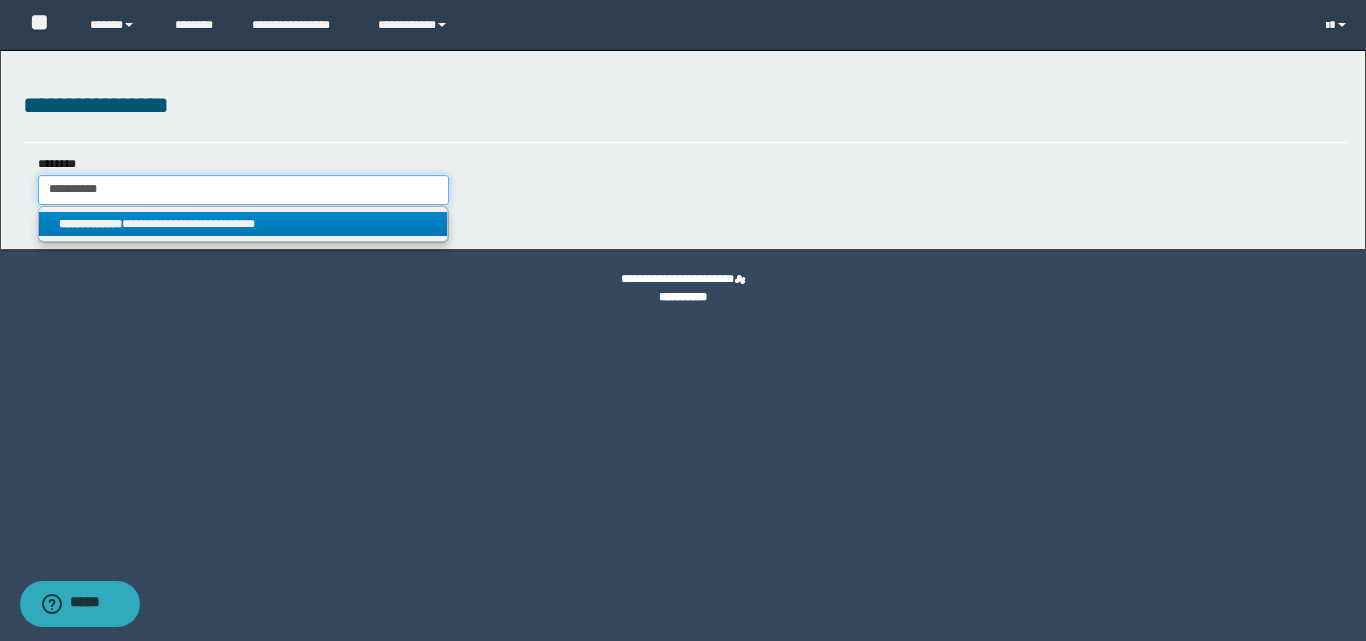 type on "**********" 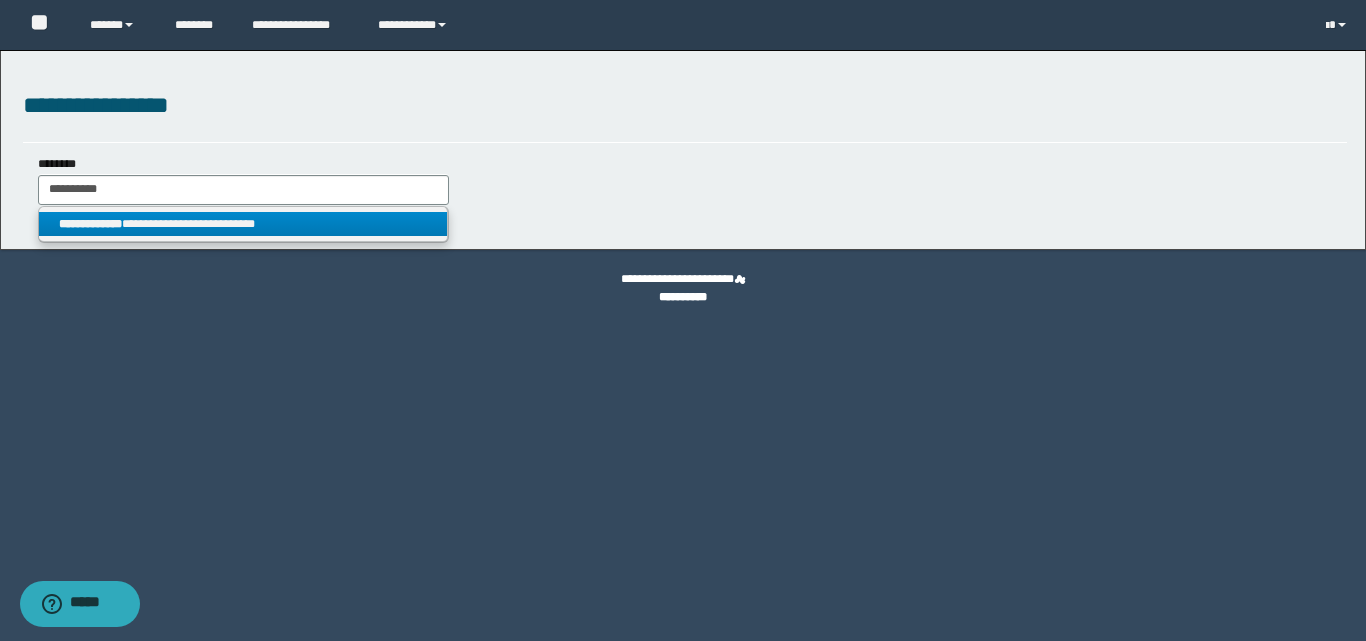 click on "**********" at bounding box center (243, 224) 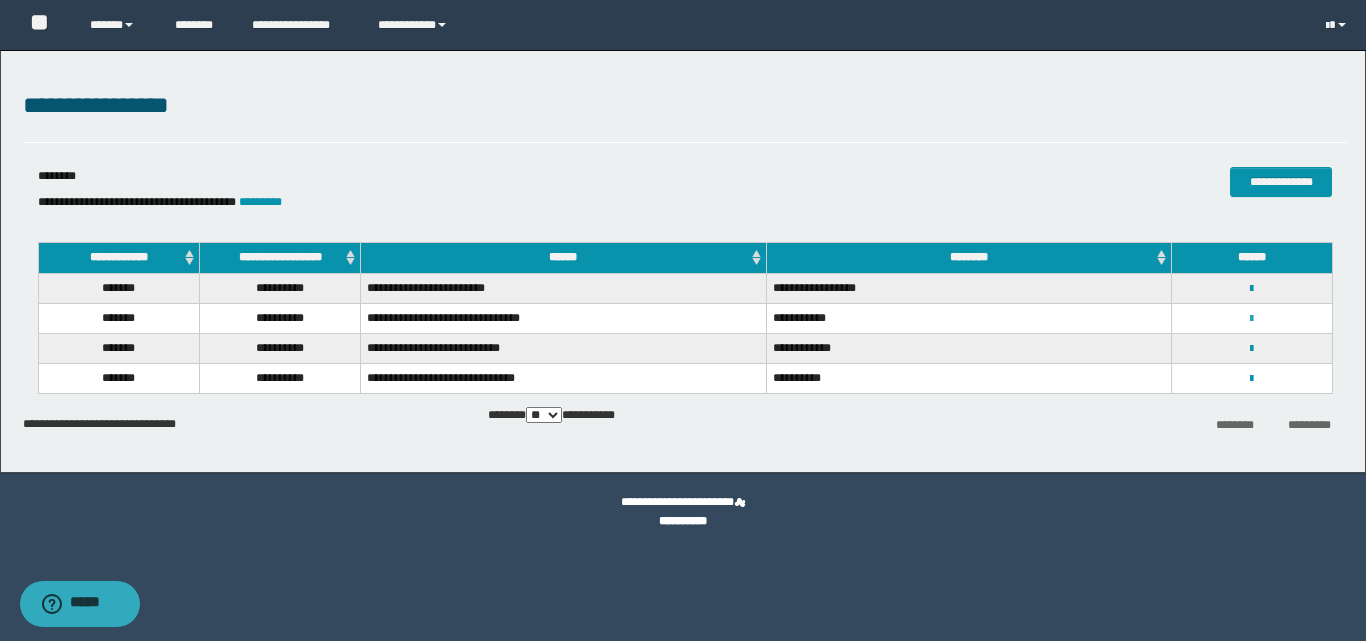 click at bounding box center [1251, 319] 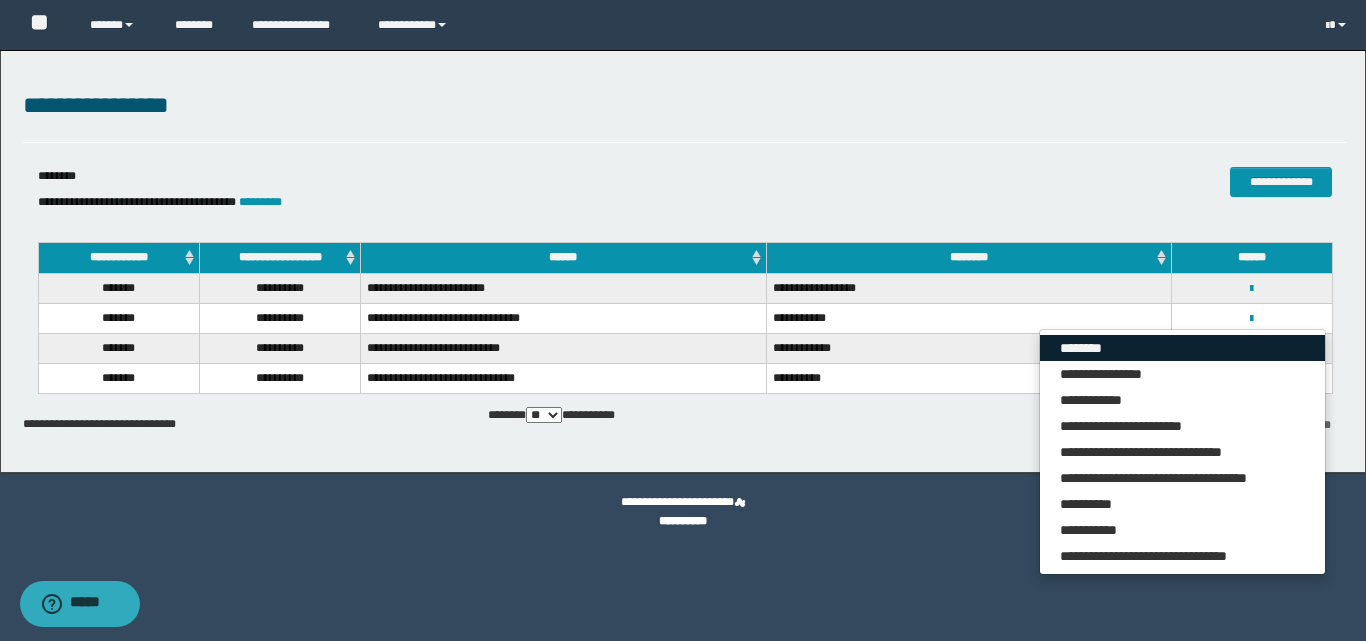 click on "********" at bounding box center [1182, 348] 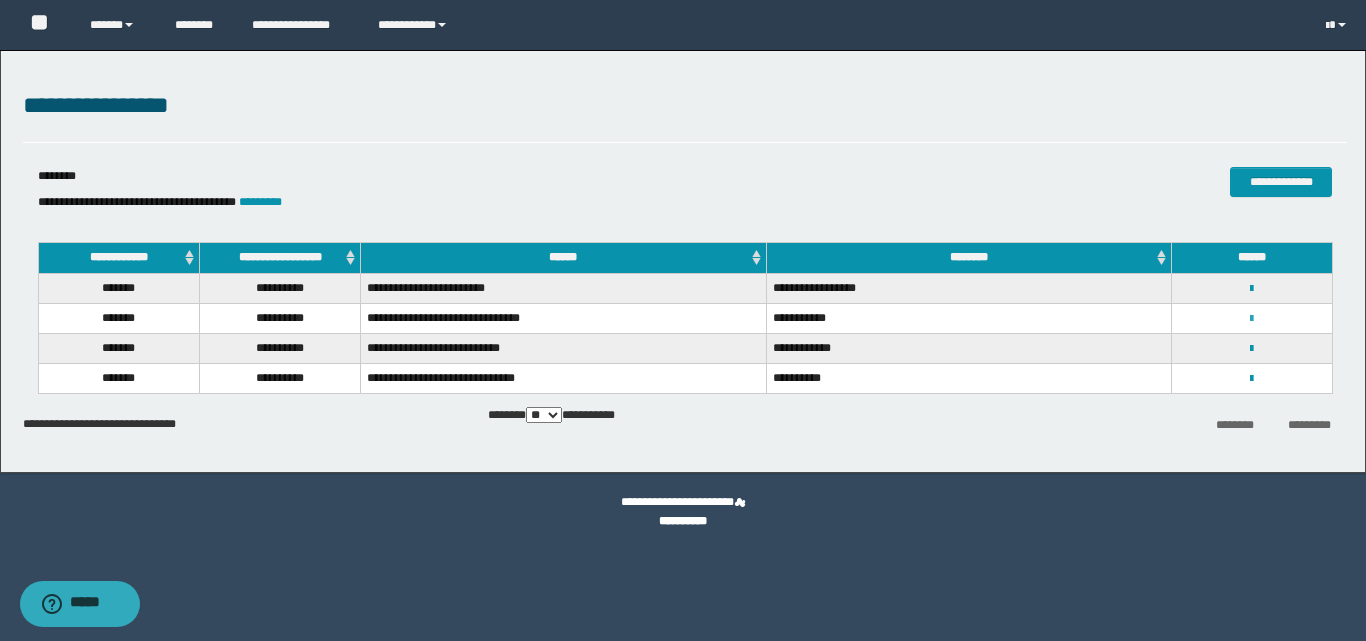 click at bounding box center [1251, 319] 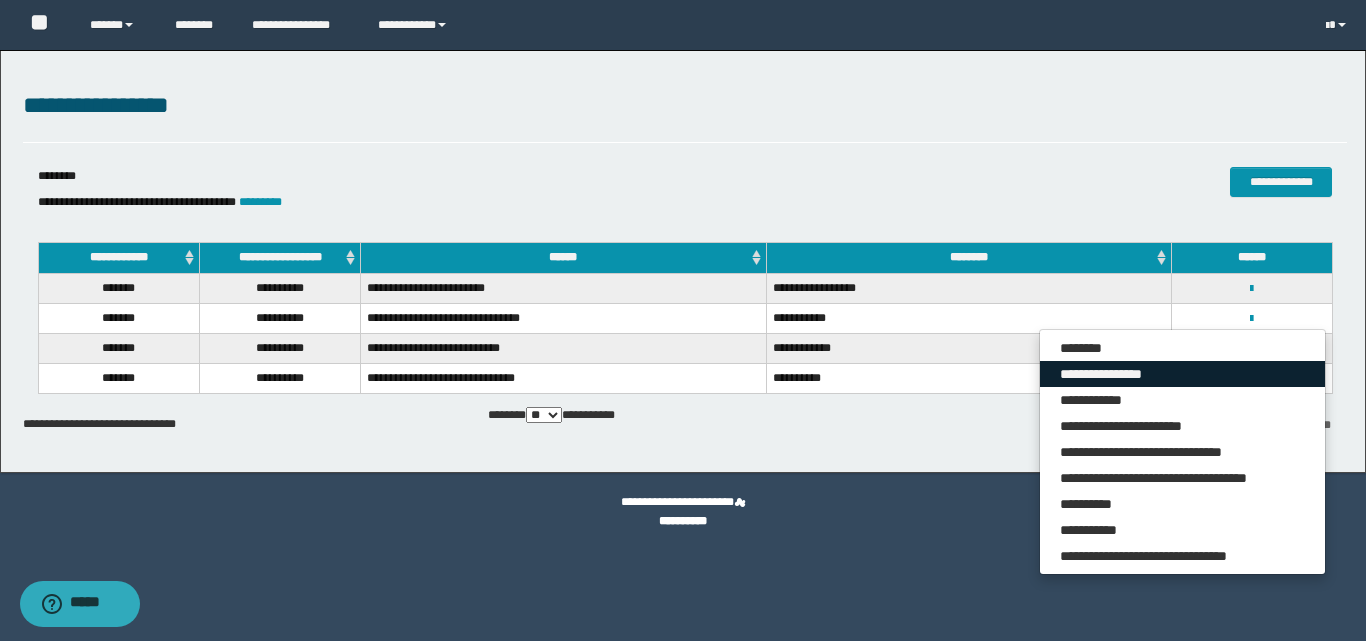 click on "**********" at bounding box center [1182, 374] 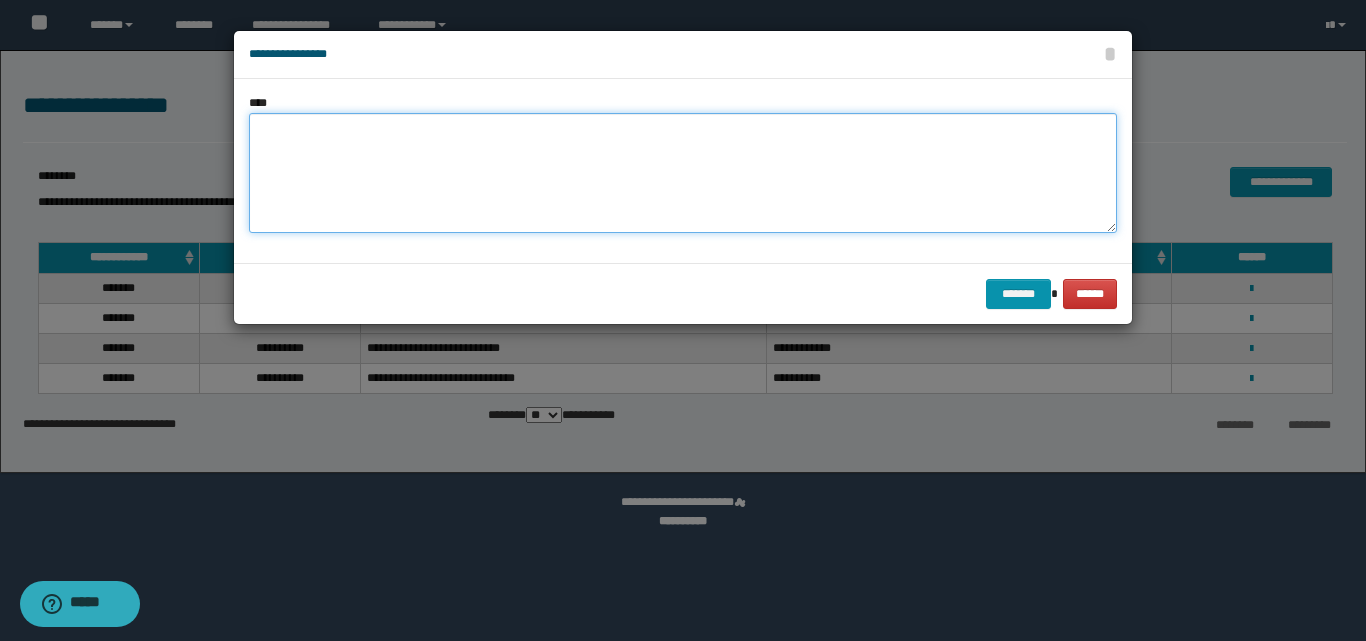 paste on "**********" 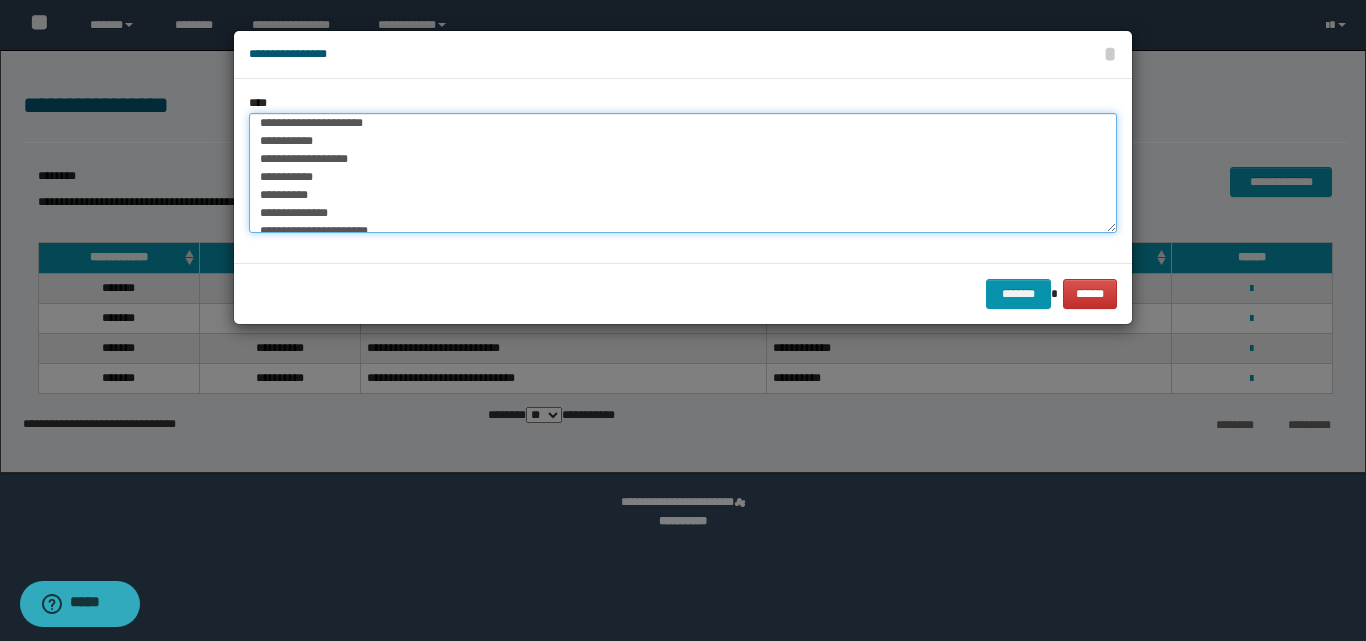 scroll, scrollTop: 0, scrollLeft: 0, axis: both 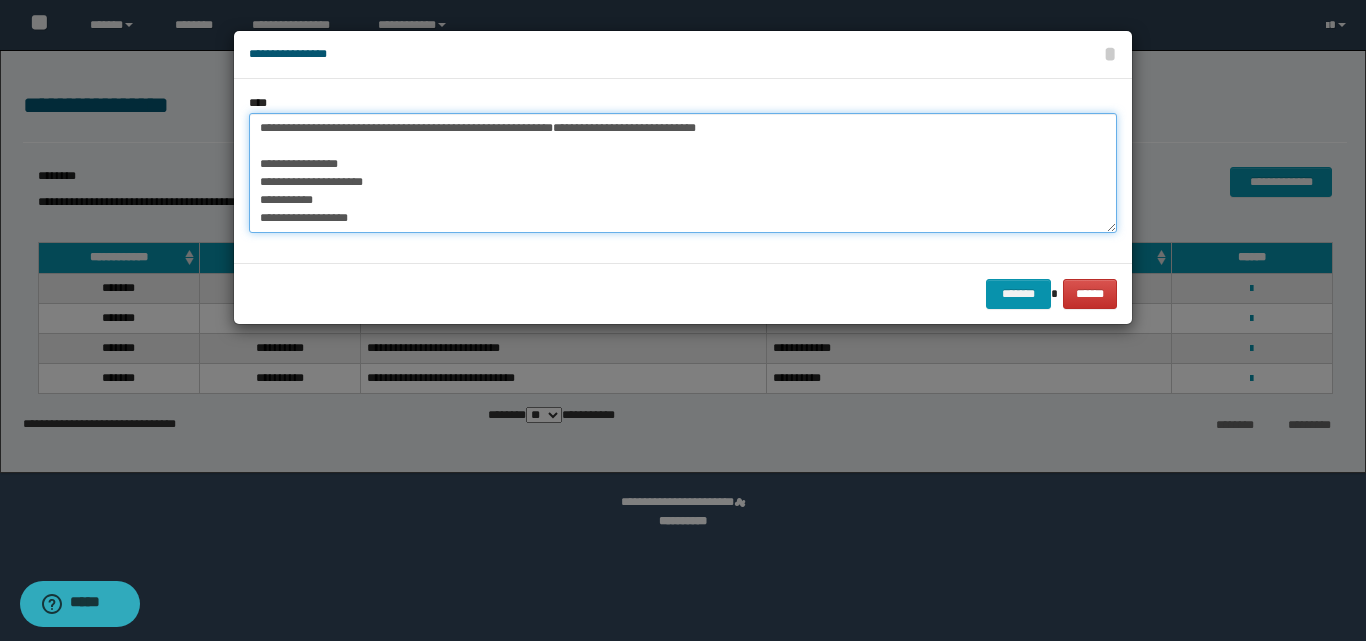 click on "**********" at bounding box center (683, 173) 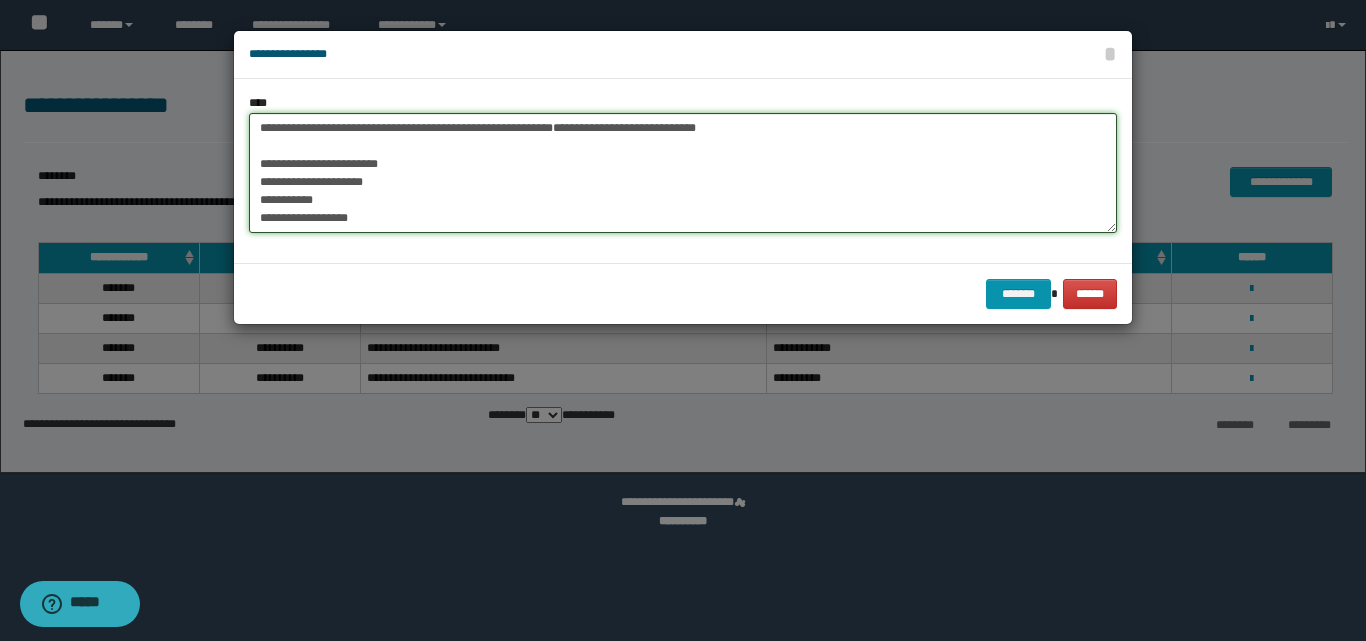 click on "**********" at bounding box center [683, 173] 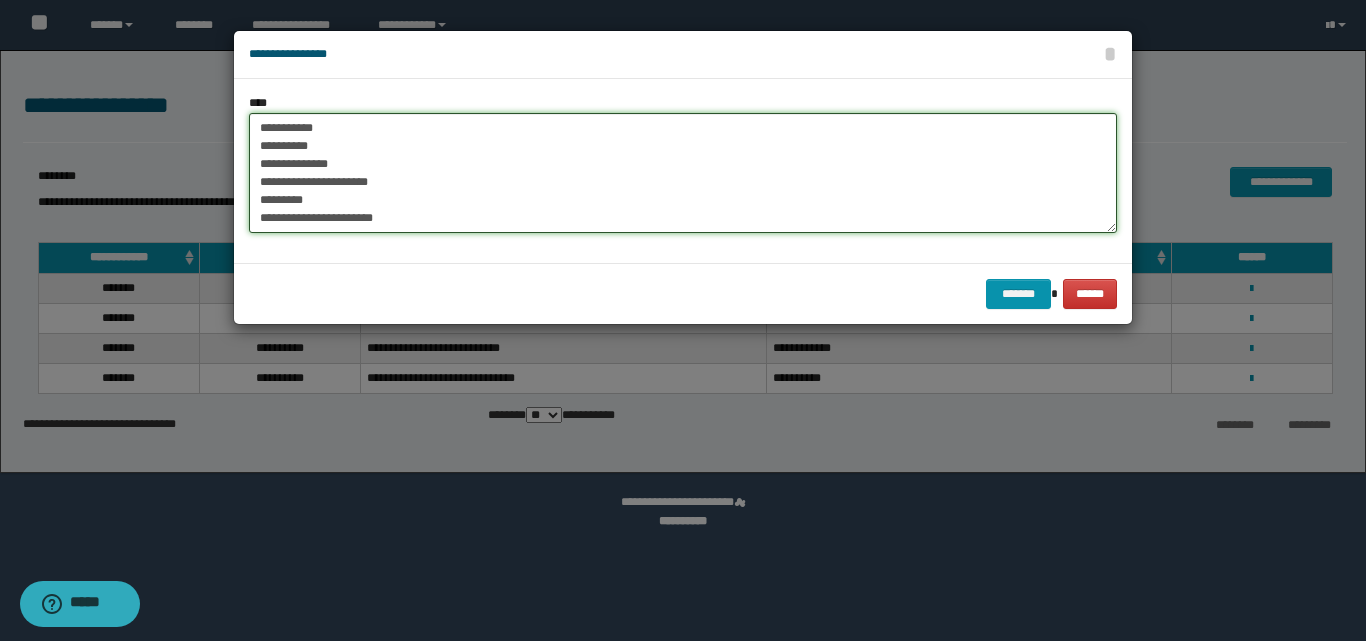 scroll, scrollTop: 26, scrollLeft: 0, axis: vertical 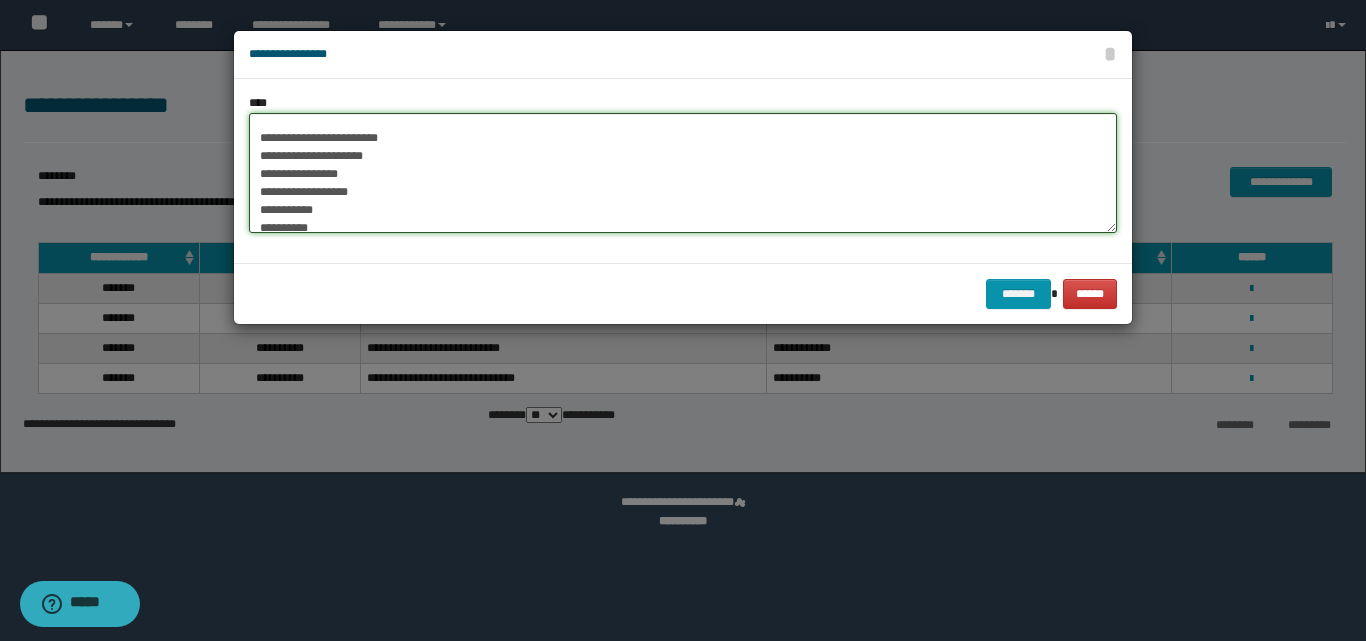click on "**********" at bounding box center (683, 173) 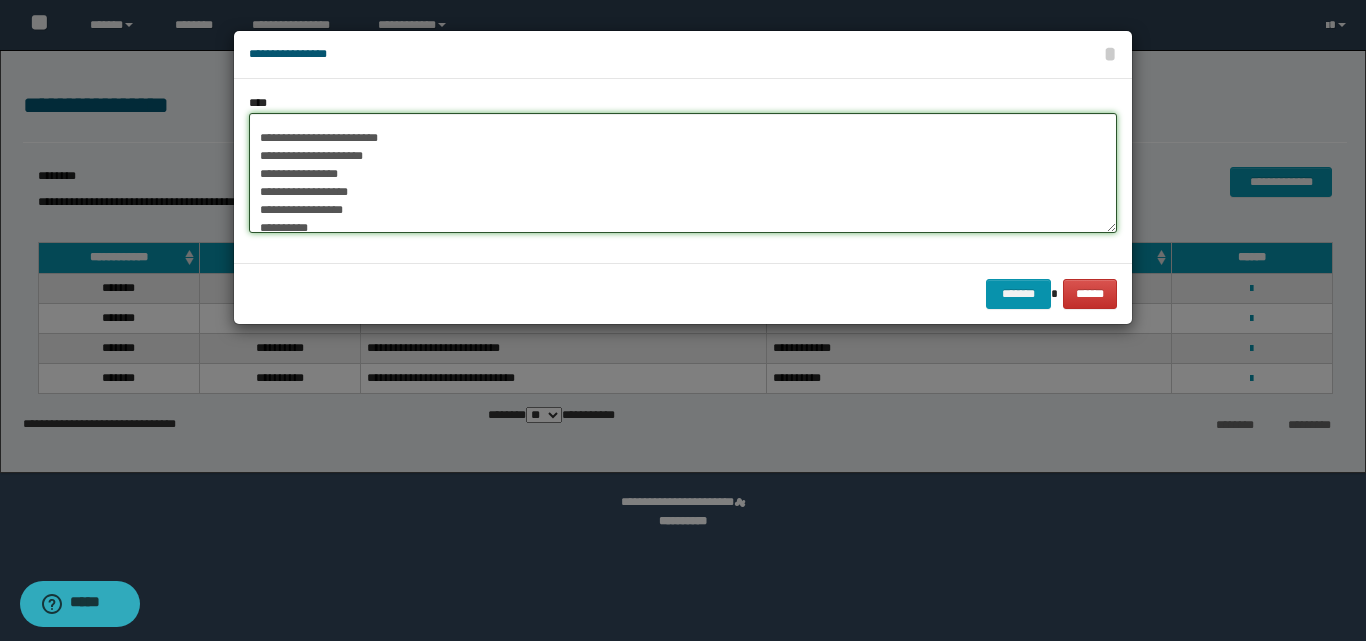 scroll, scrollTop: 126, scrollLeft: 0, axis: vertical 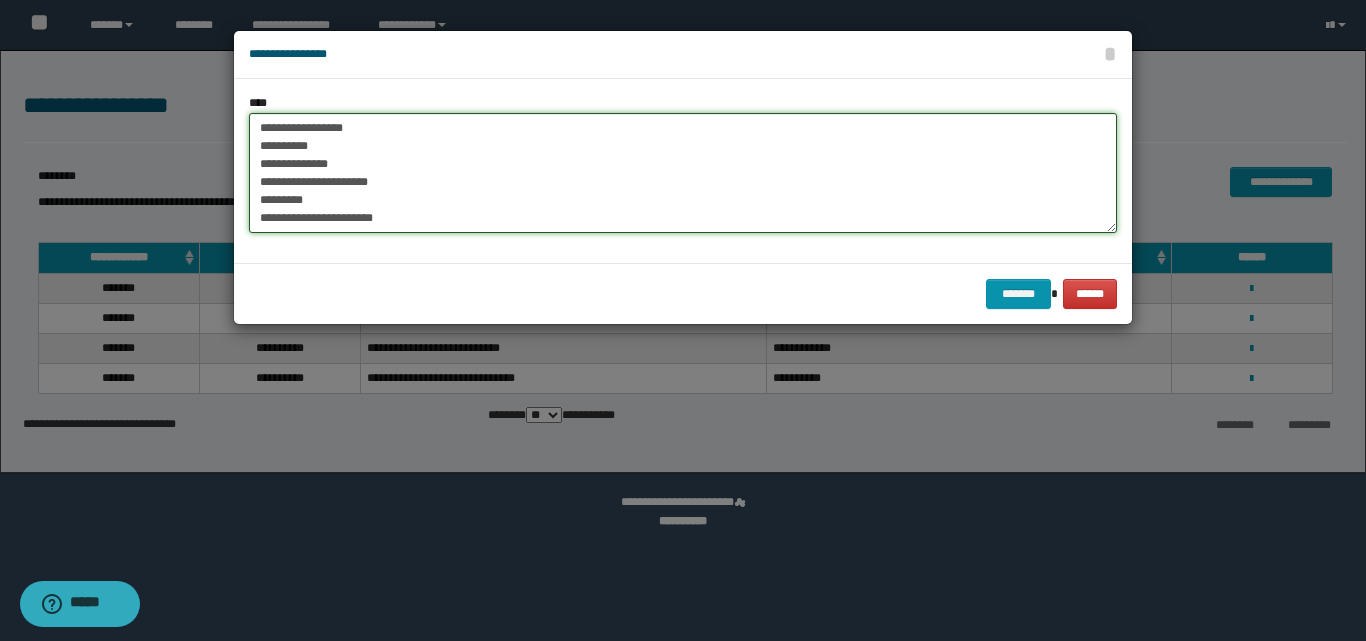 click on "**********" at bounding box center (683, 173) 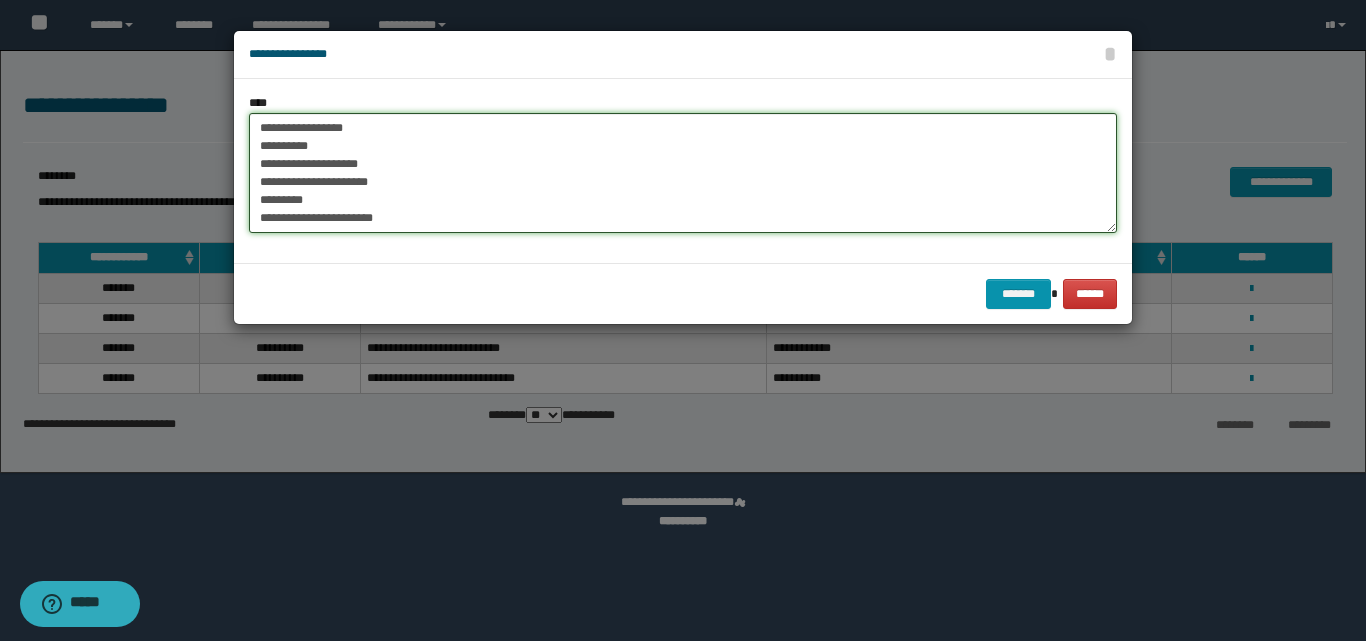 click on "**********" at bounding box center (683, 173) 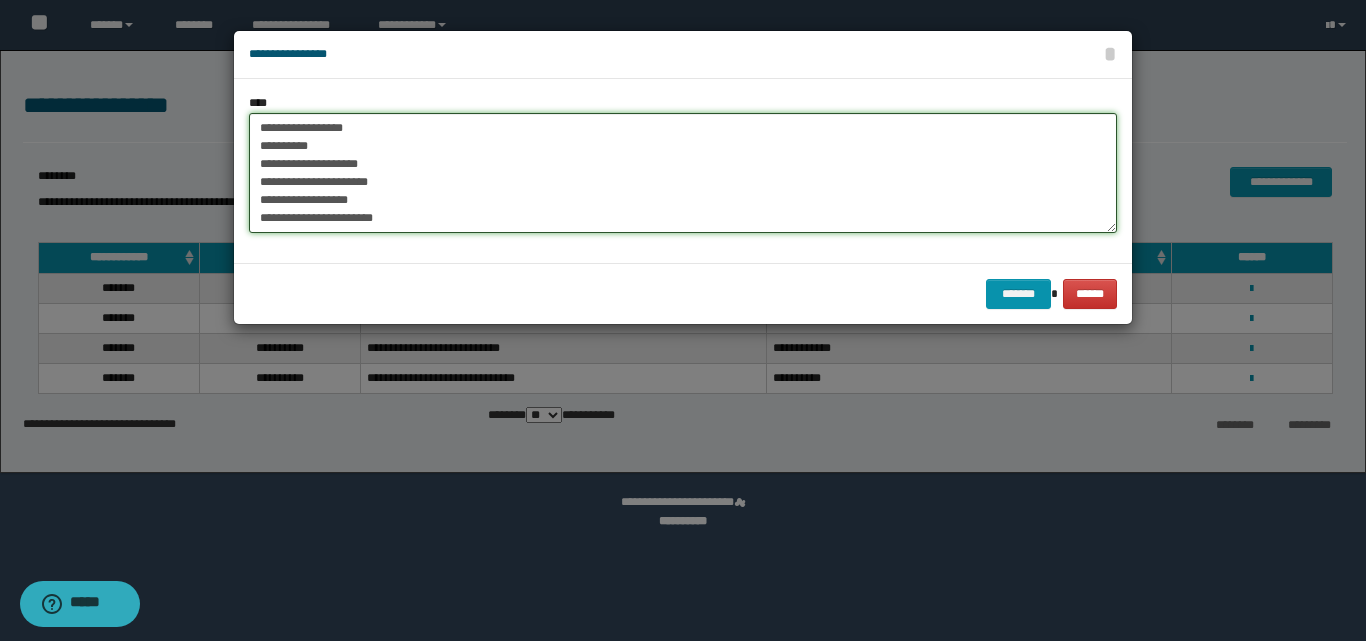 scroll, scrollTop: 126, scrollLeft: 0, axis: vertical 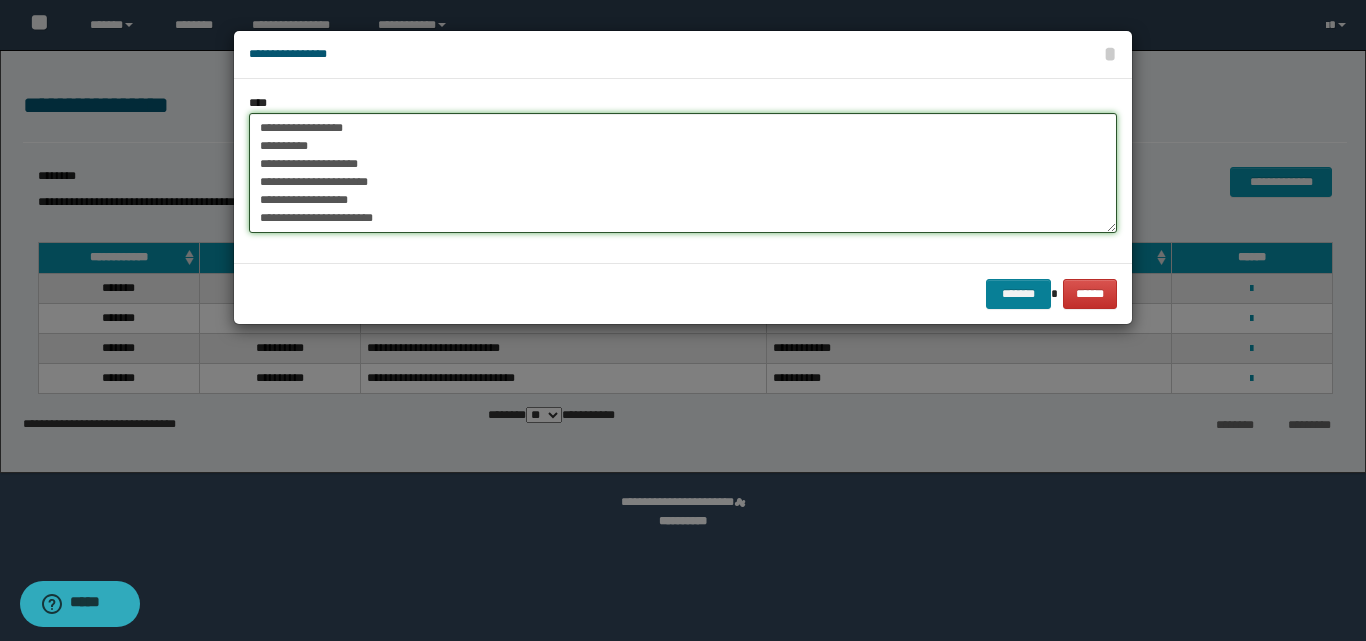 type on "**********" 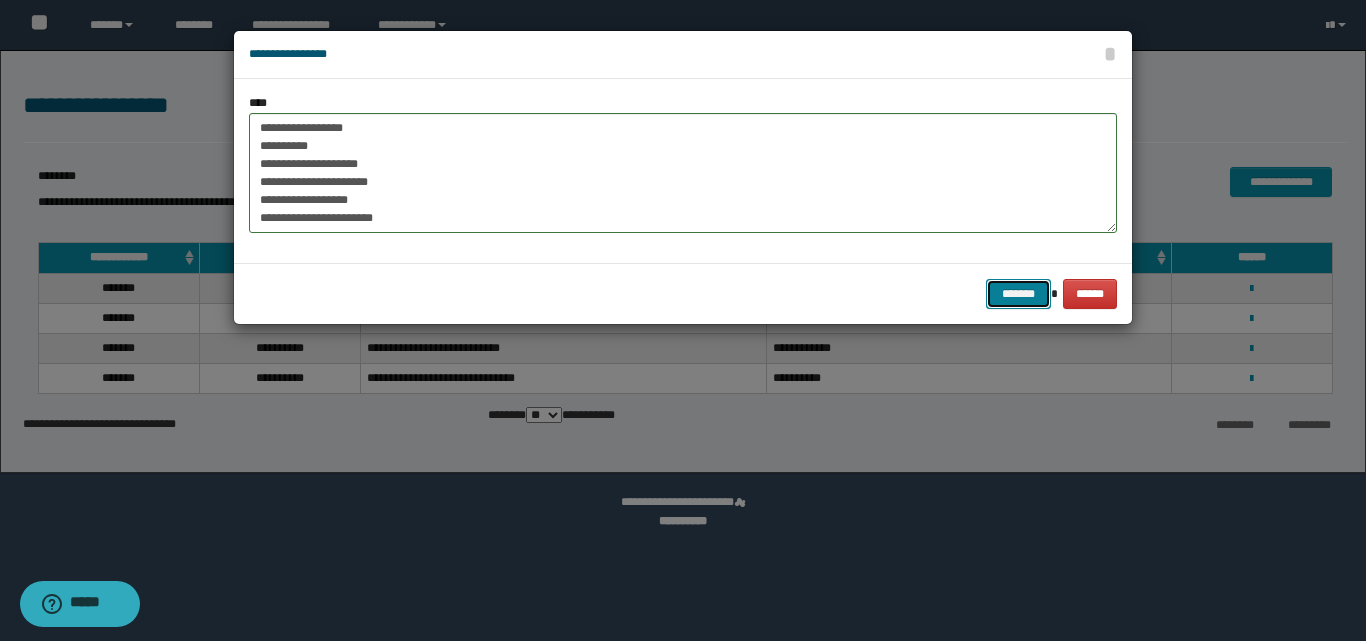 click on "*******" at bounding box center [1018, 294] 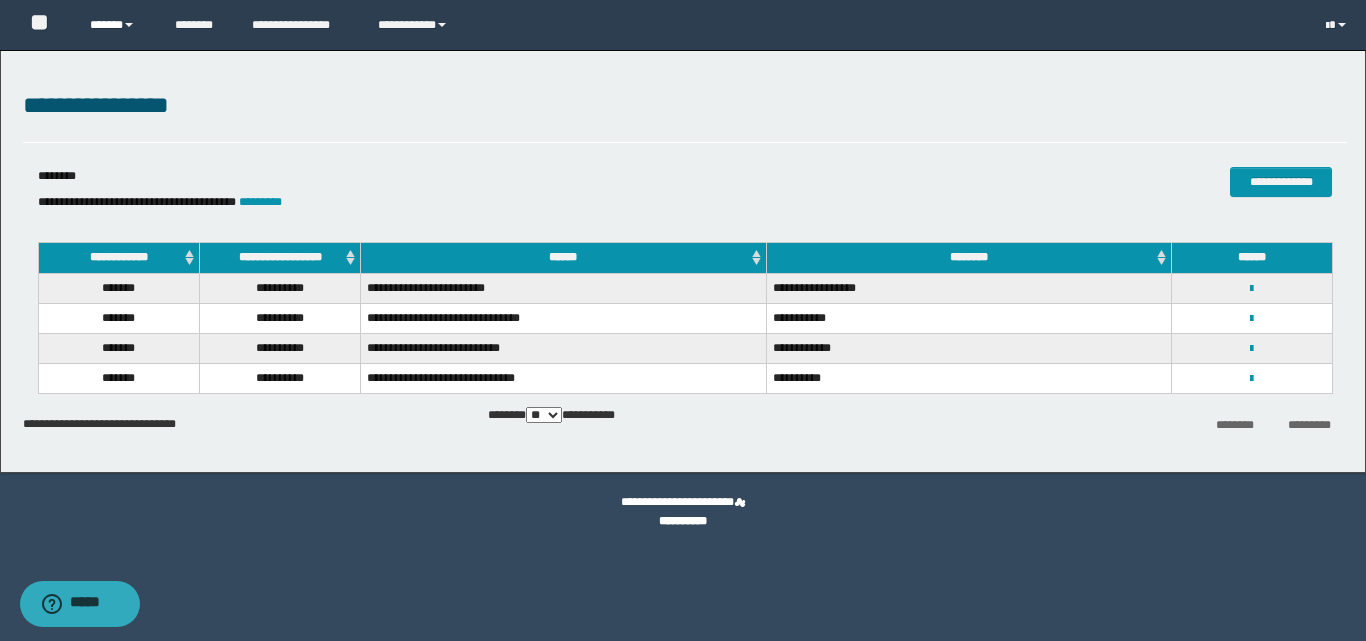 click on "******" at bounding box center [117, 25] 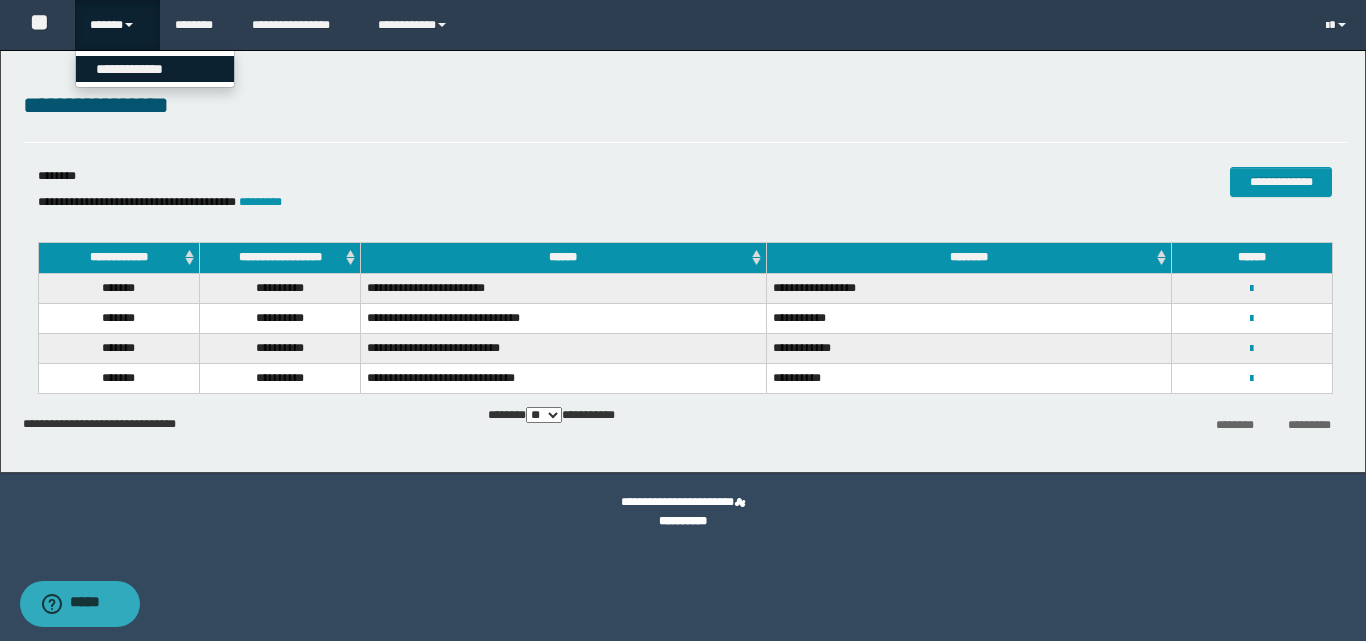 click on "**********" at bounding box center (155, 69) 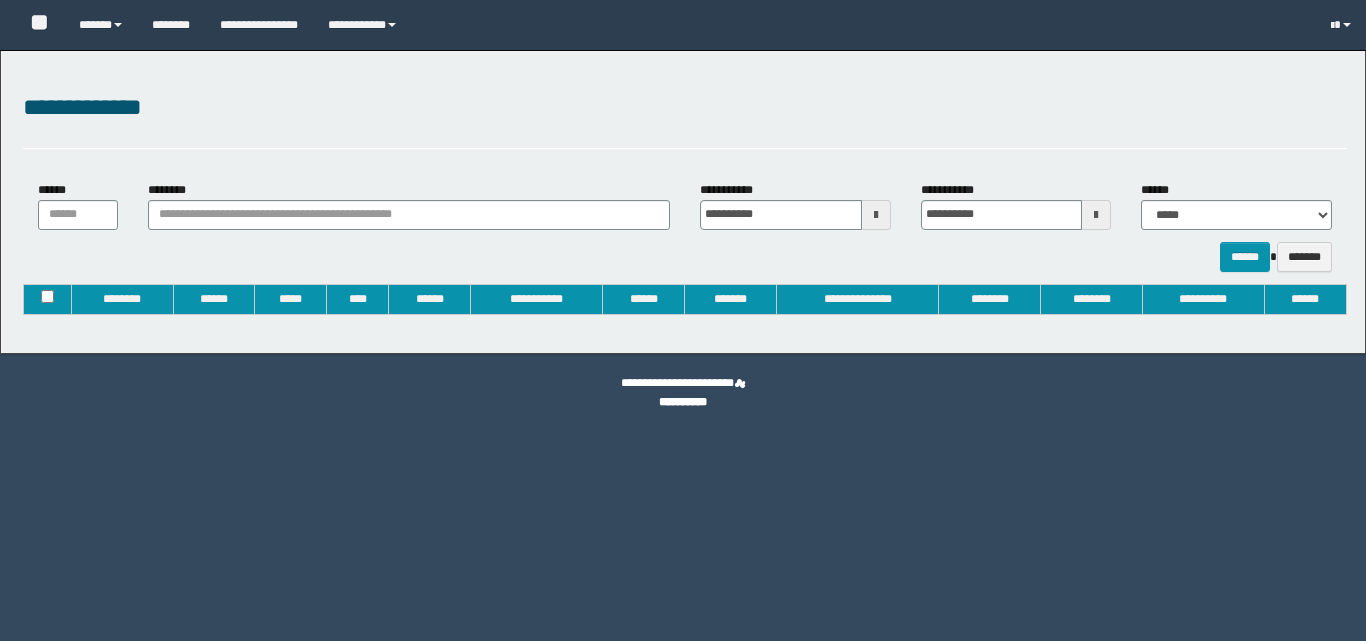 type on "**********" 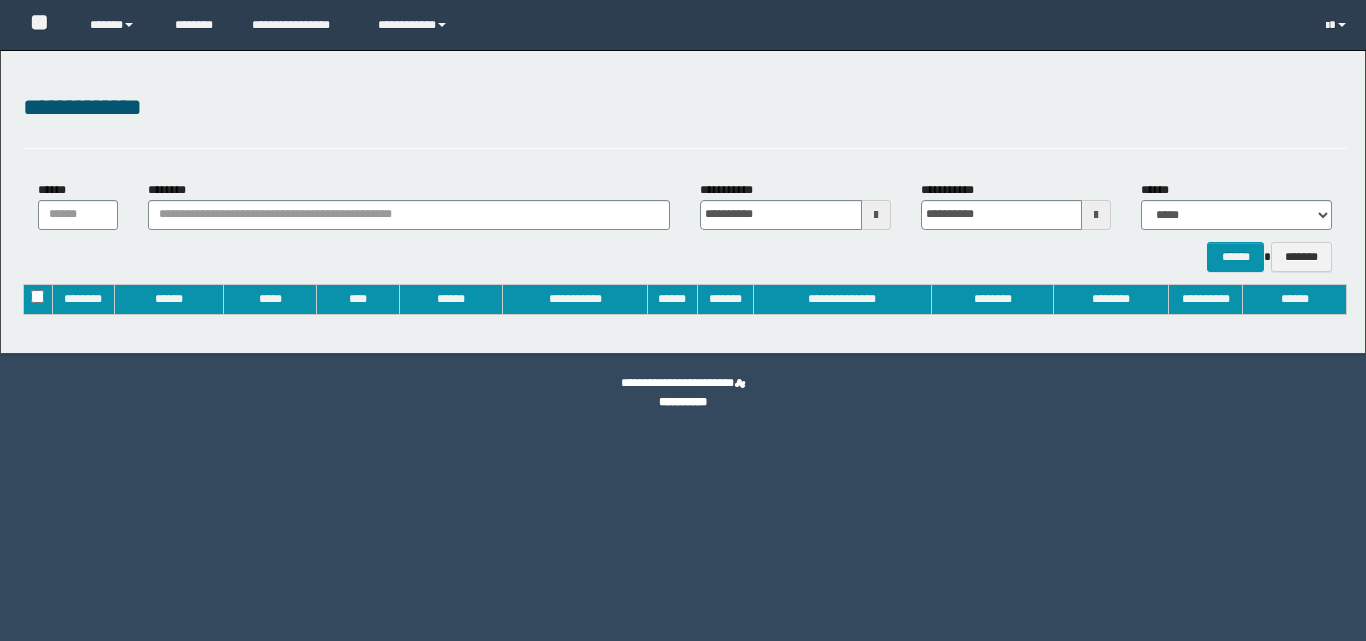 scroll, scrollTop: 0, scrollLeft: 0, axis: both 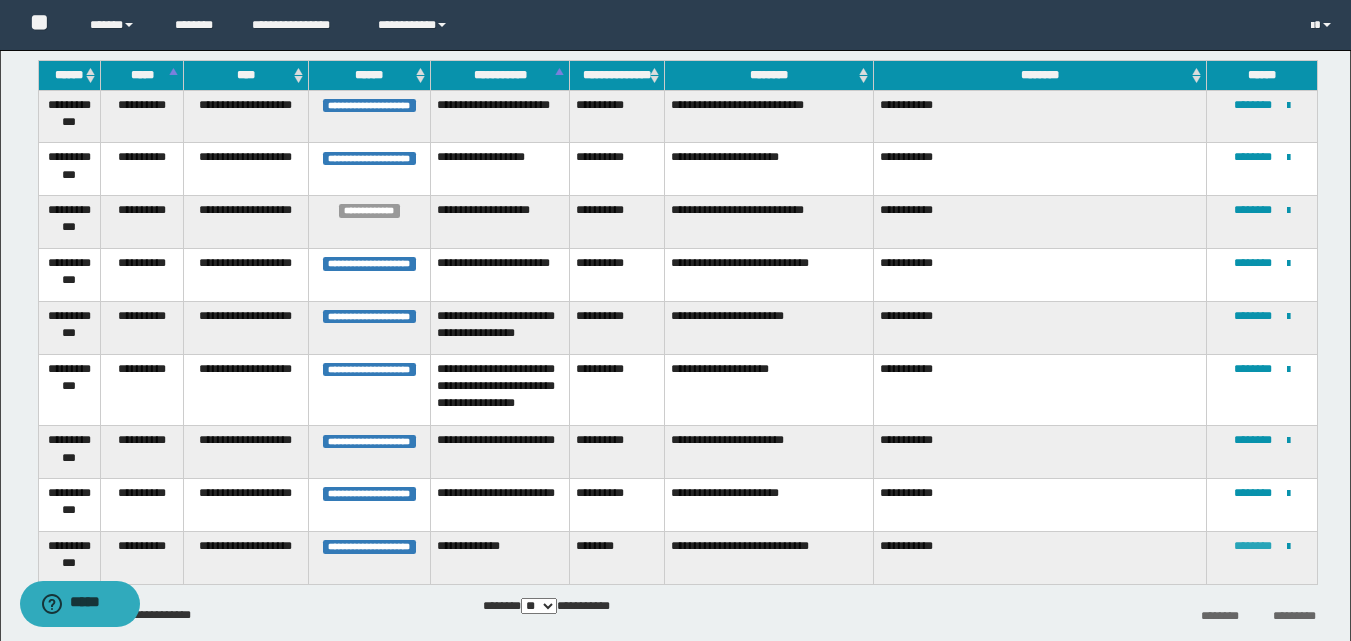 click on "********" at bounding box center (1253, 546) 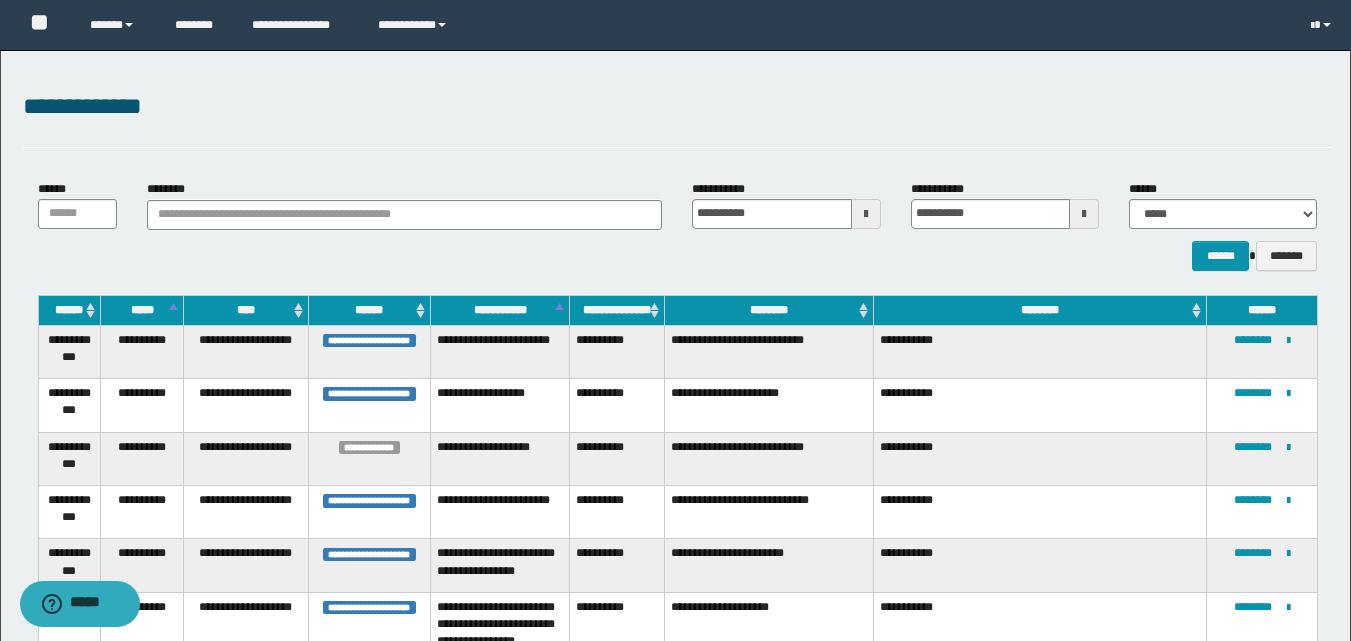 scroll, scrollTop: 0, scrollLeft: 0, axis: both 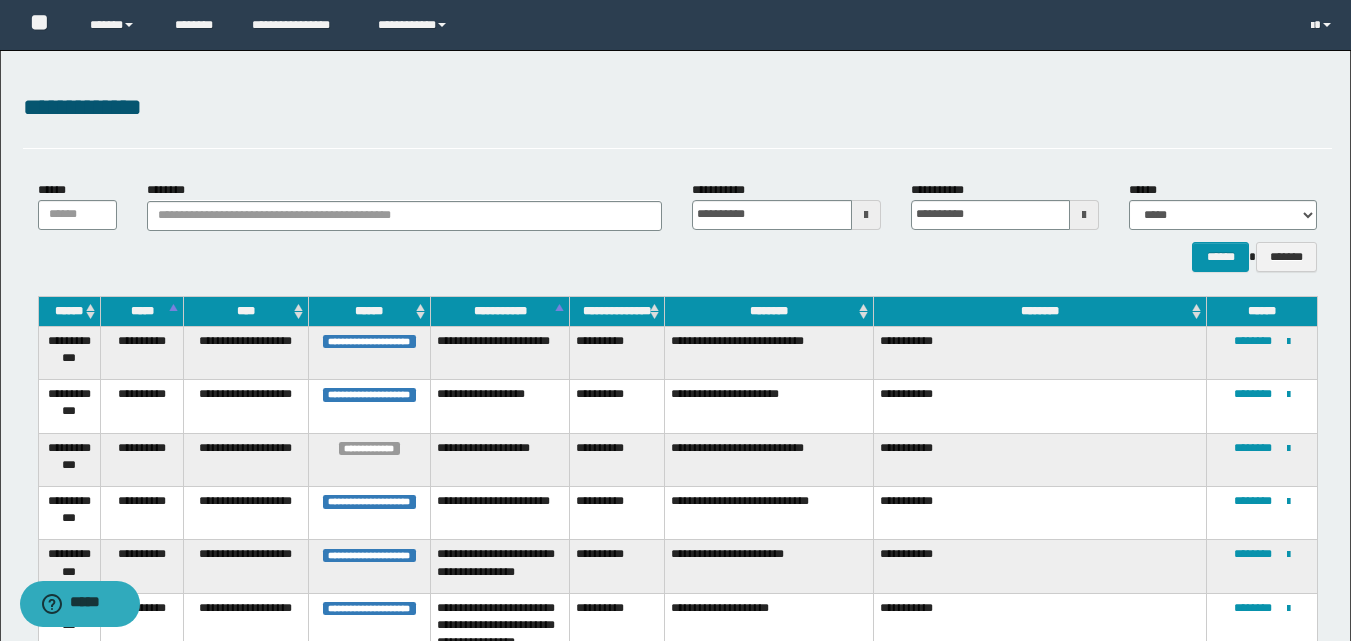 click at bounding box center [866, 215] 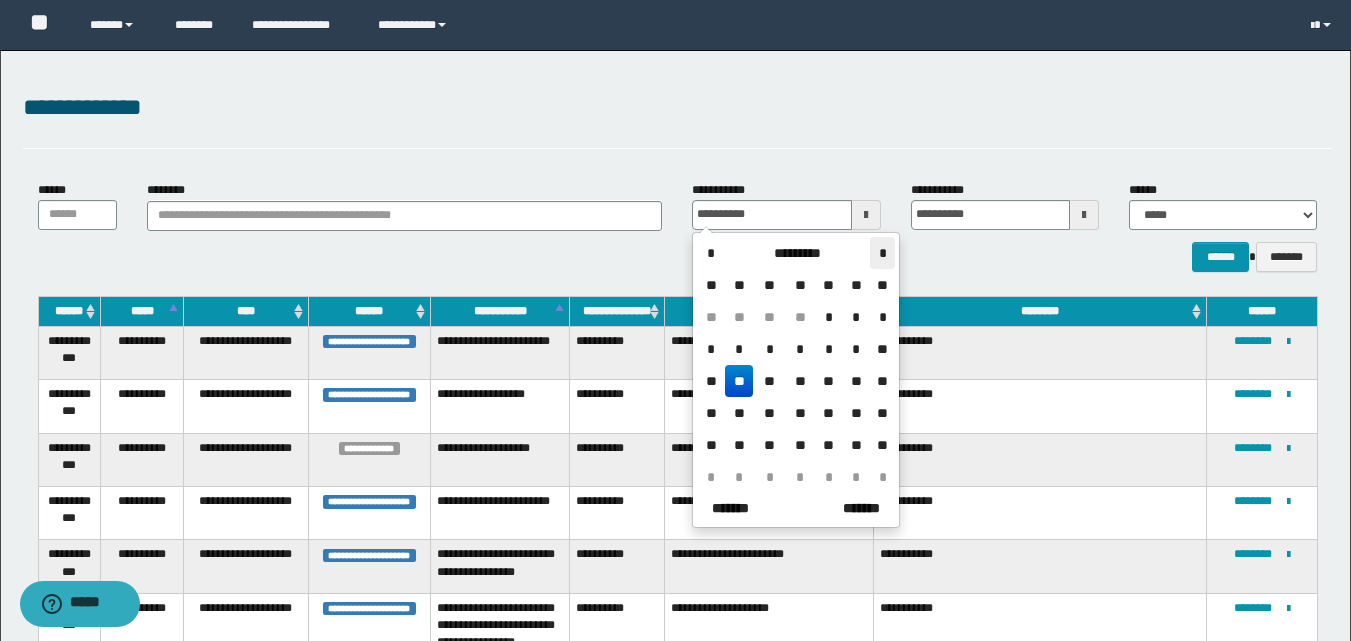 click on "*" at bounding box center [882, 253] 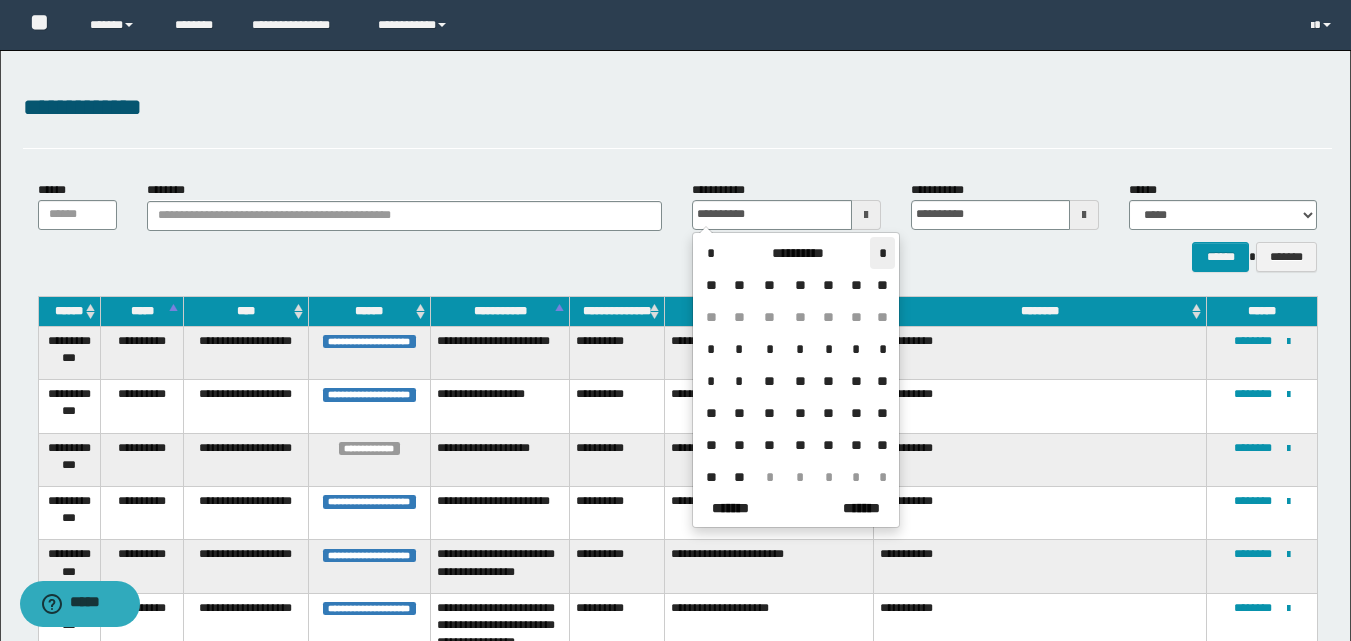 click on "*" at bounding box center (882, 253) 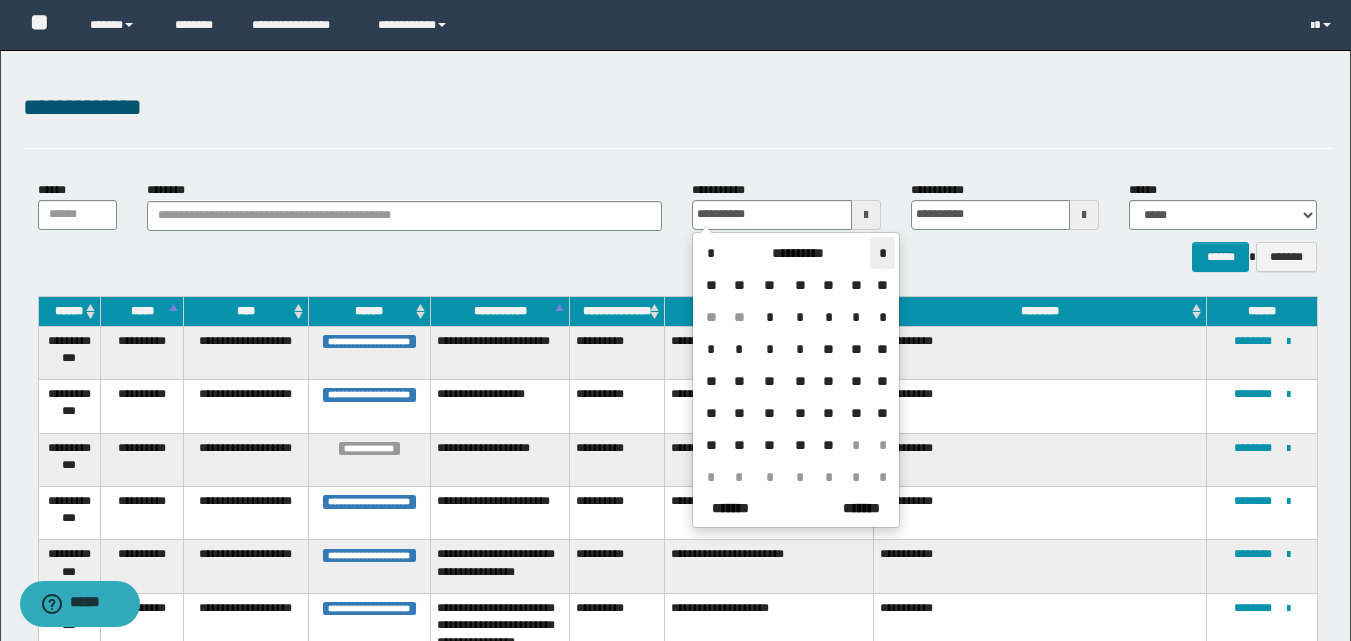 click on "*" at bounding box center [882, 253] 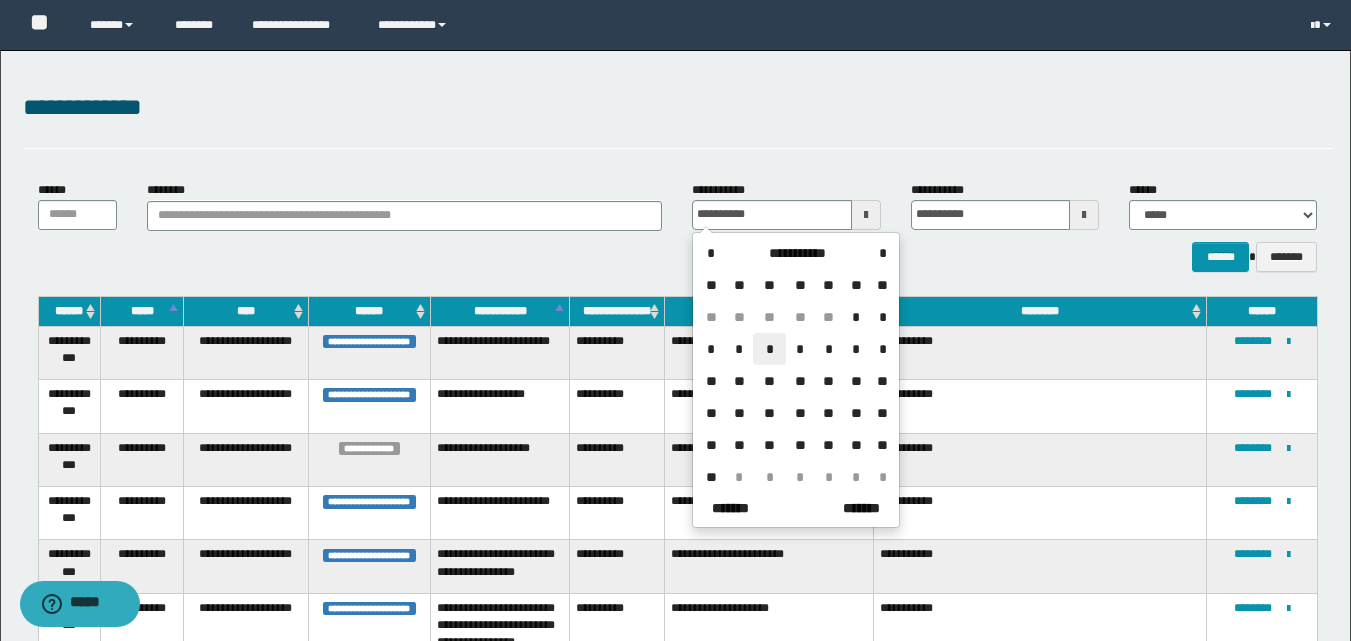 click on "*" at bounding box center (769, 349) 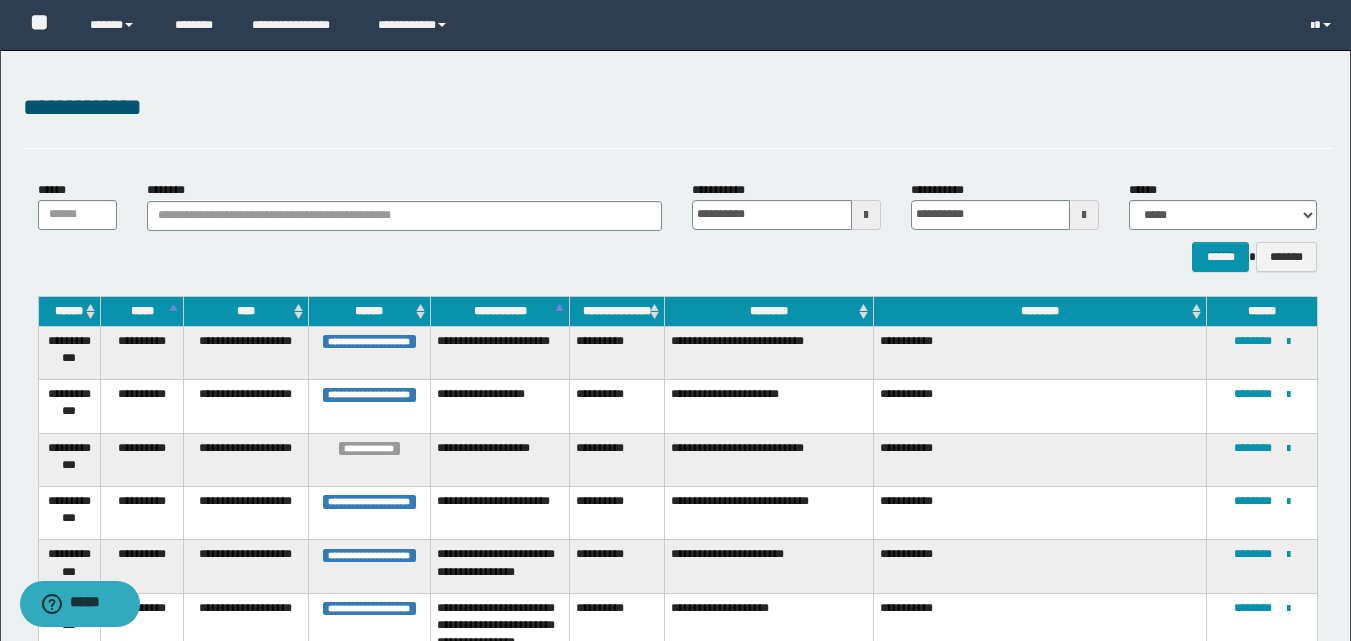 click at bounding box center (1084, 215) 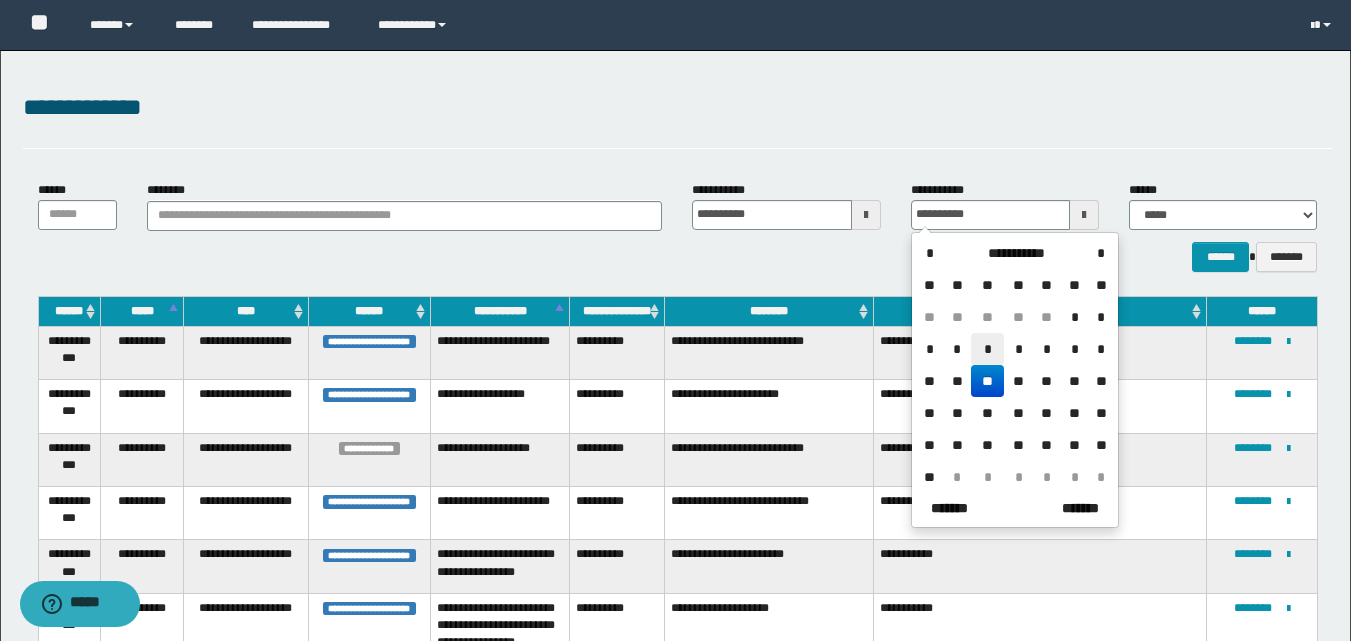 click on "*" at bounding box center (987, 349) 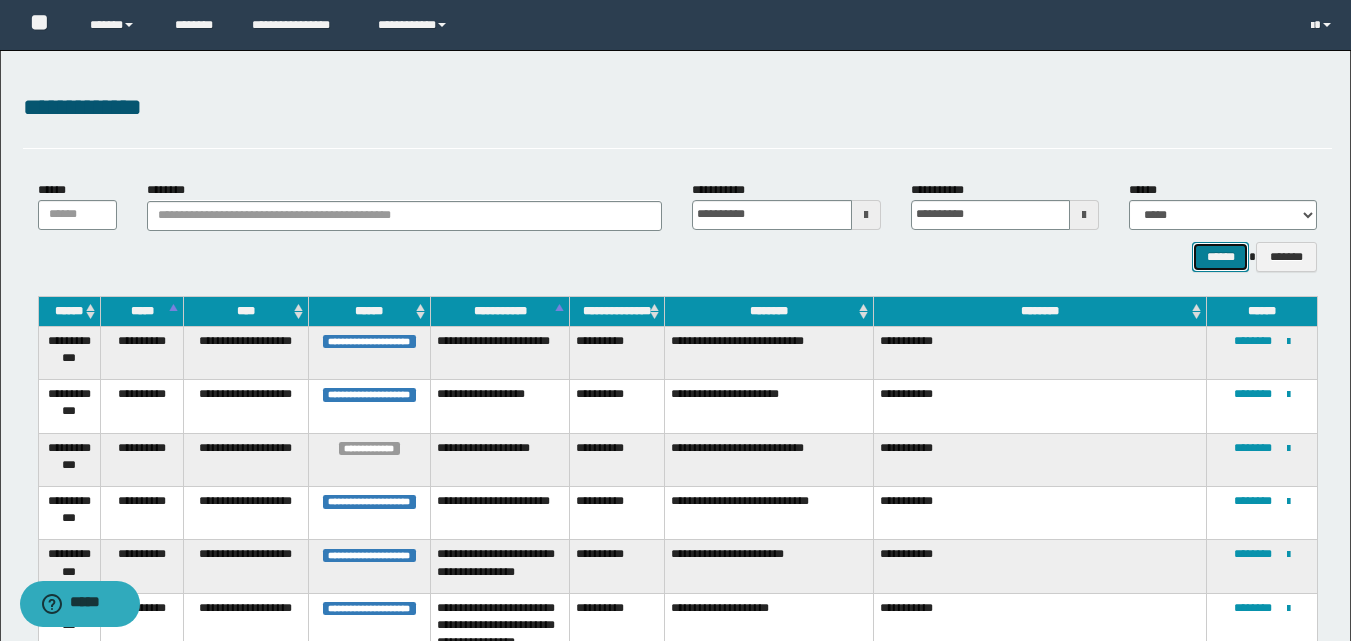 click on "******" at bounding box center [1220, 257] 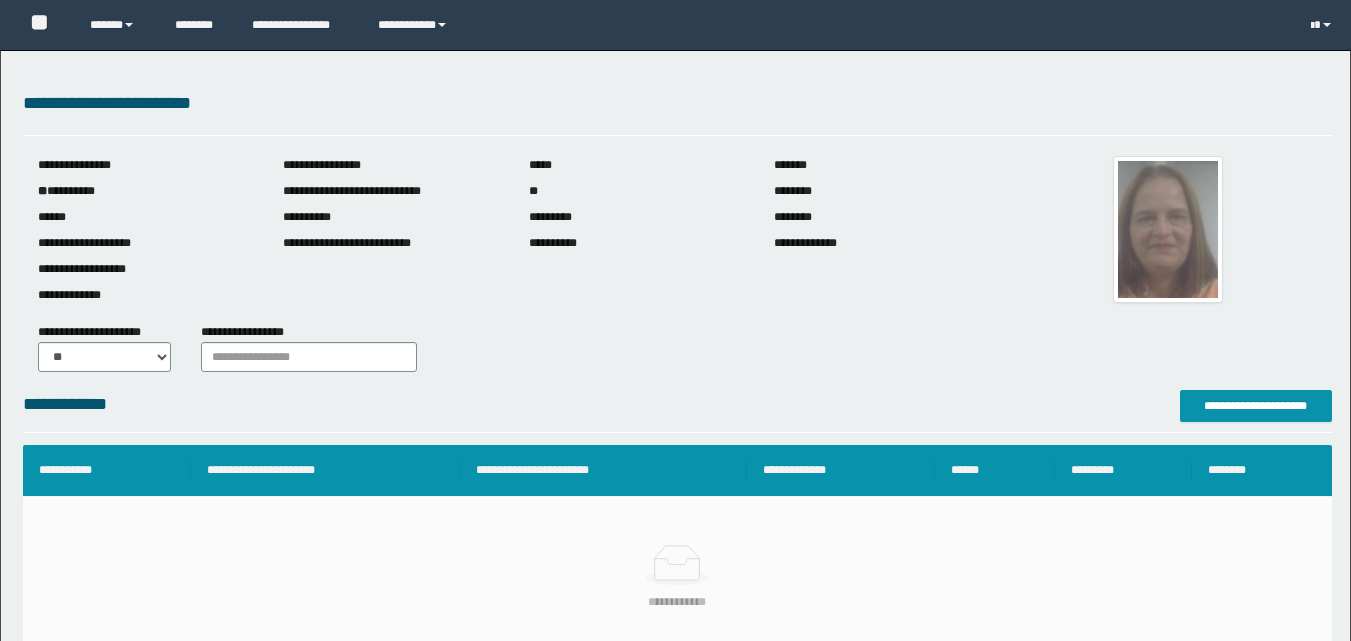scroll, scrollTop: 0, scrollLeft: 0, axis: both 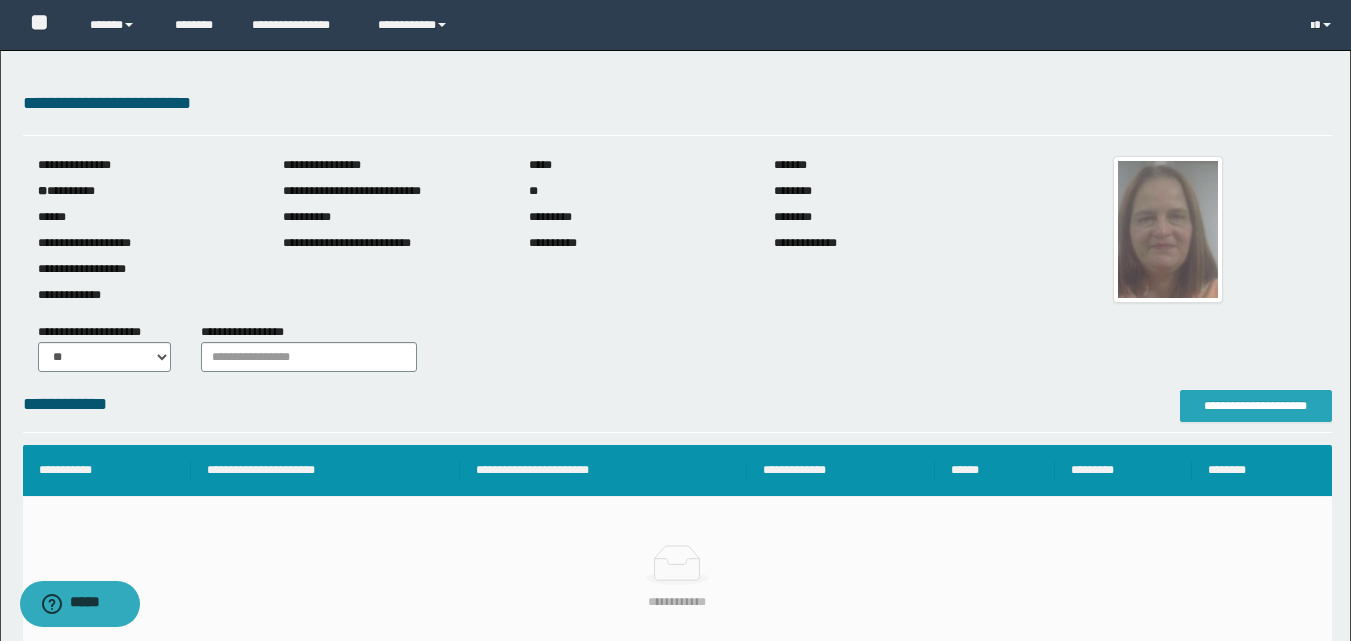 click on "**********" at bounding box center (1256, 406) 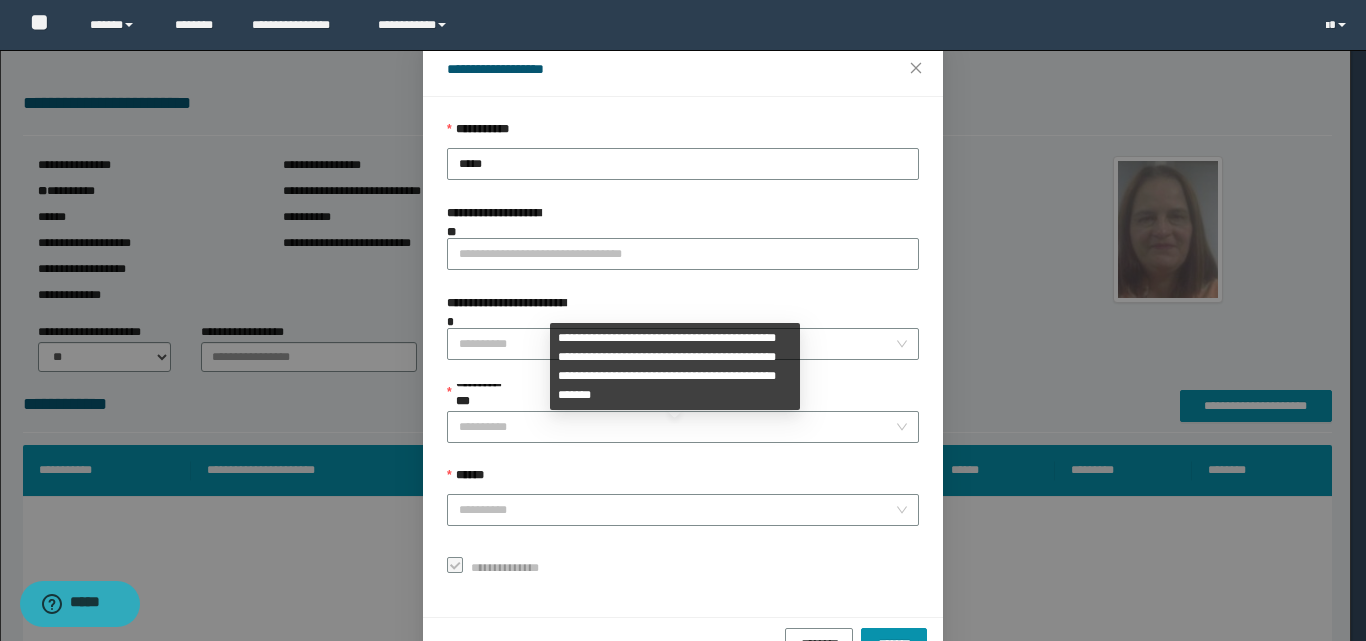 scroll, scrollTop: 111, scrollLeft: 0, axis: vertical 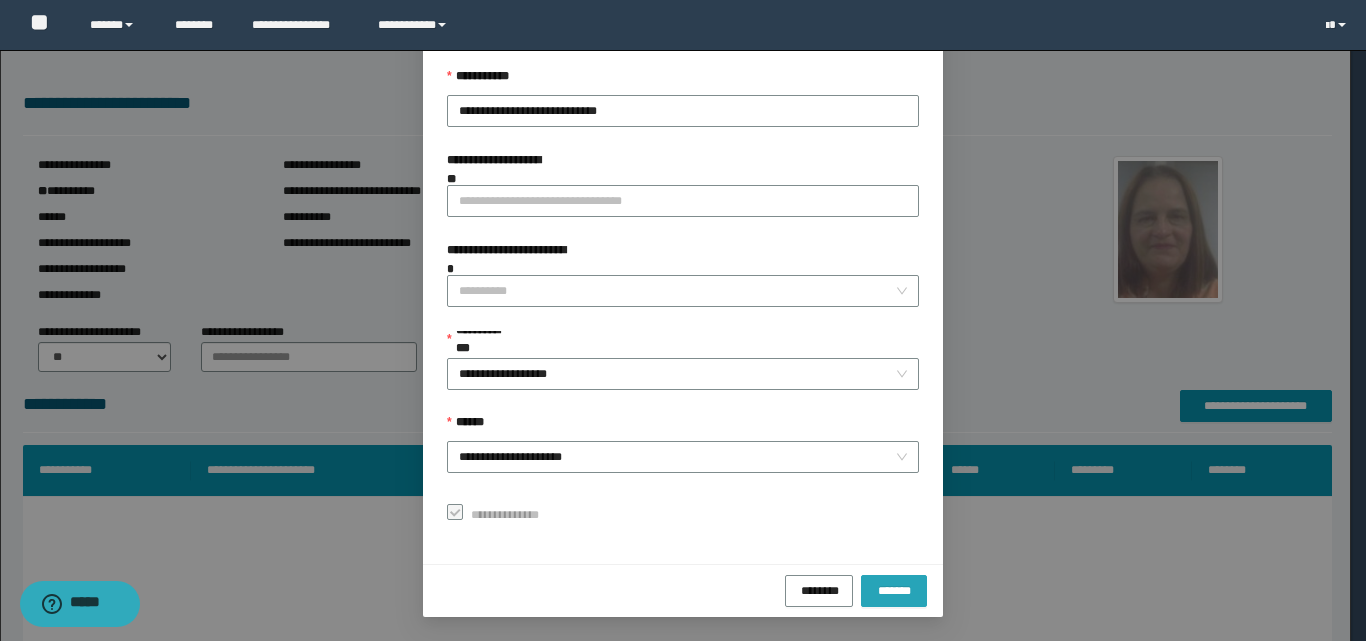 click on "*******" at bounding box center (894, 589) 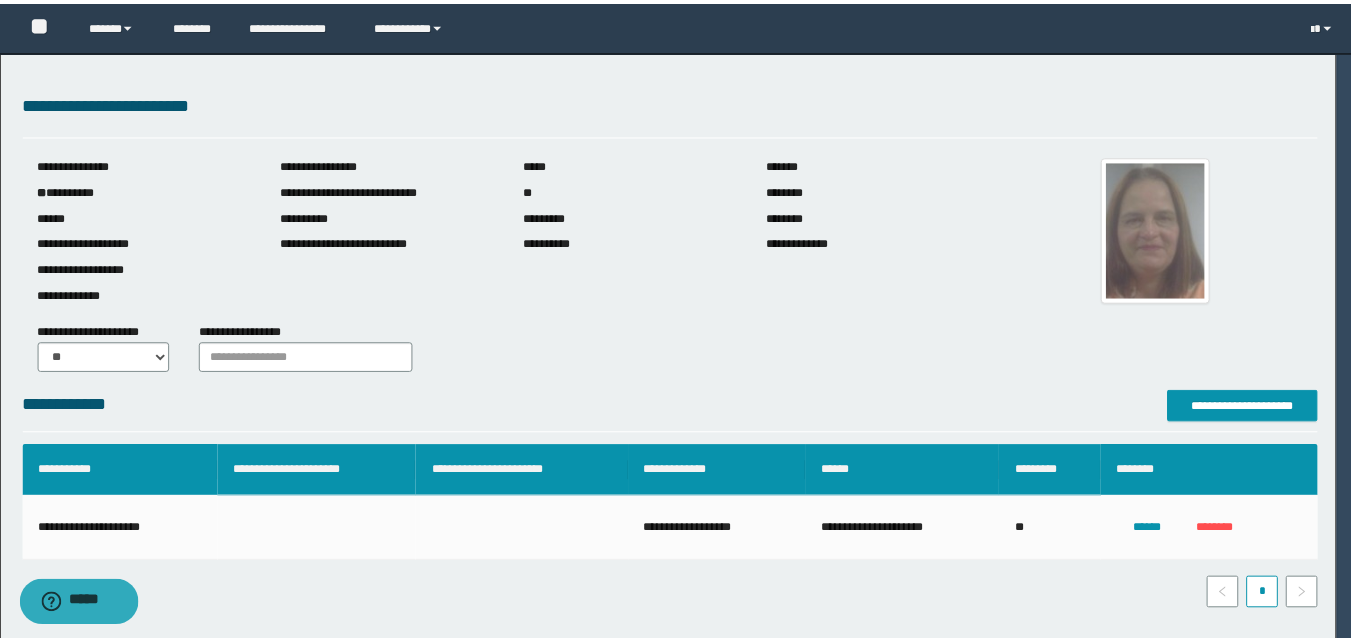 scroll, scrollTop: 64, scrollLeft: 0, axis: vertical 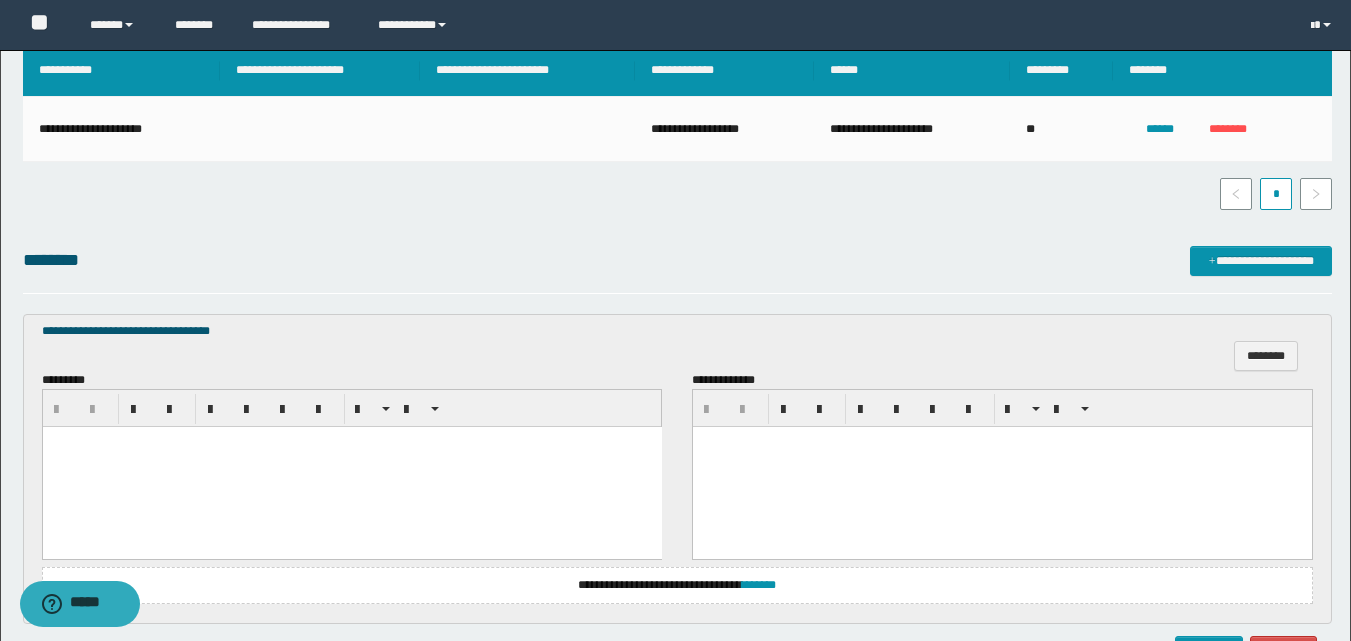 click at bounding box center (351, 467) 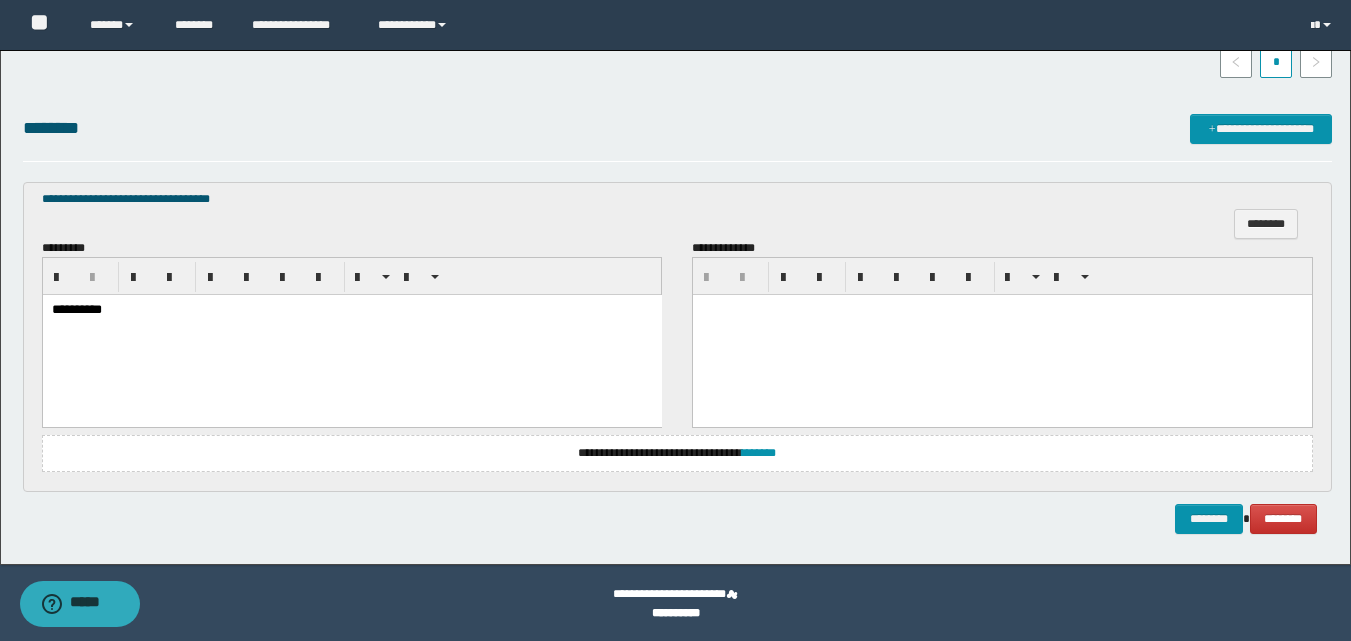 scroll, scrollTop: 534, scrollLeft: 0, axis: vertical 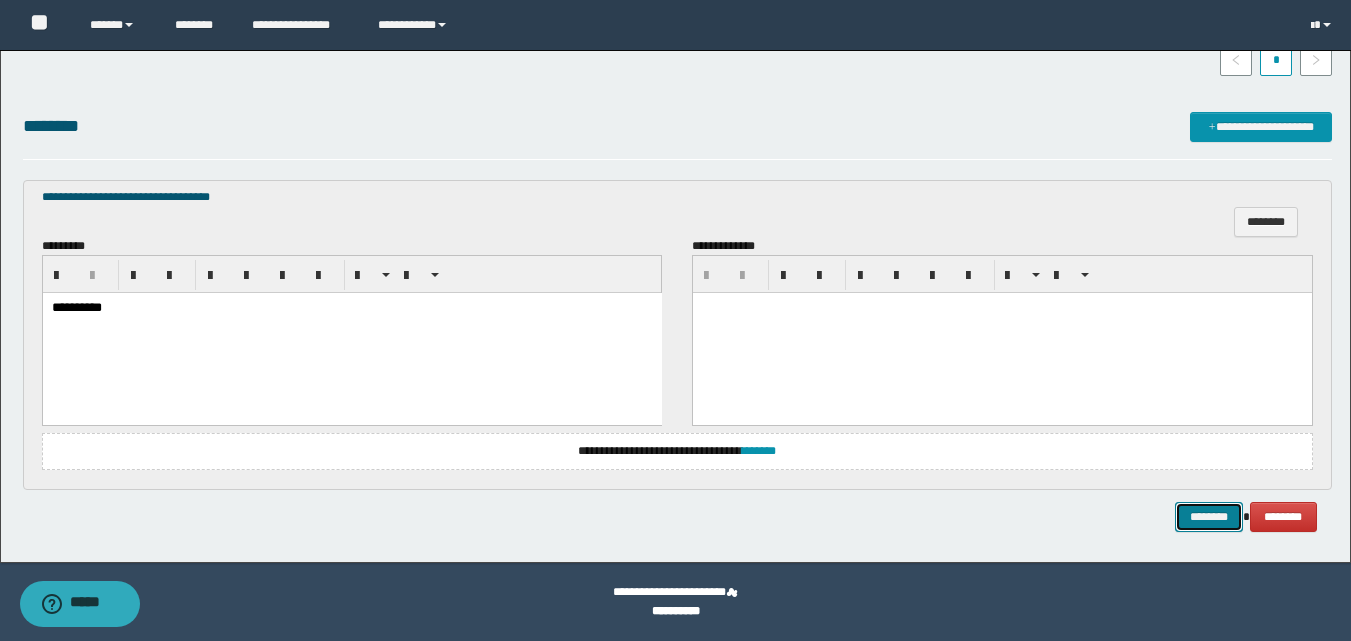 click on "********" at bounding box center [1209, 517] 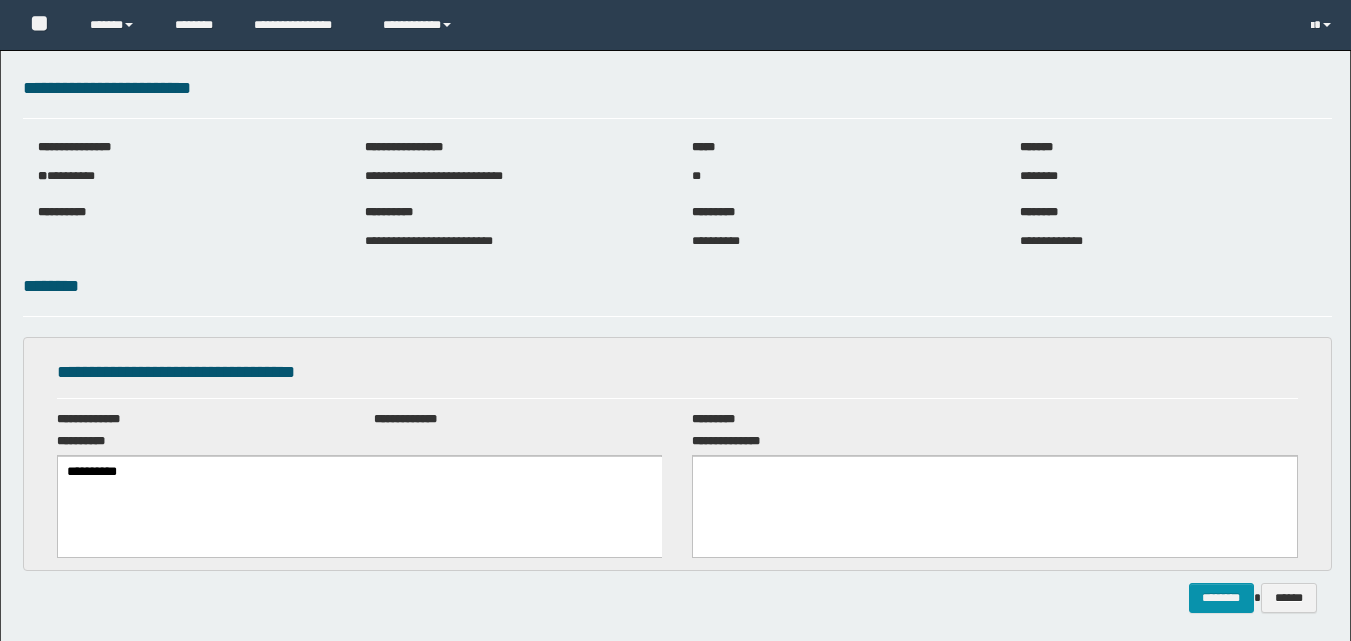 scroll, scrollTop: 0, scrollLeft: 0, axis: both 